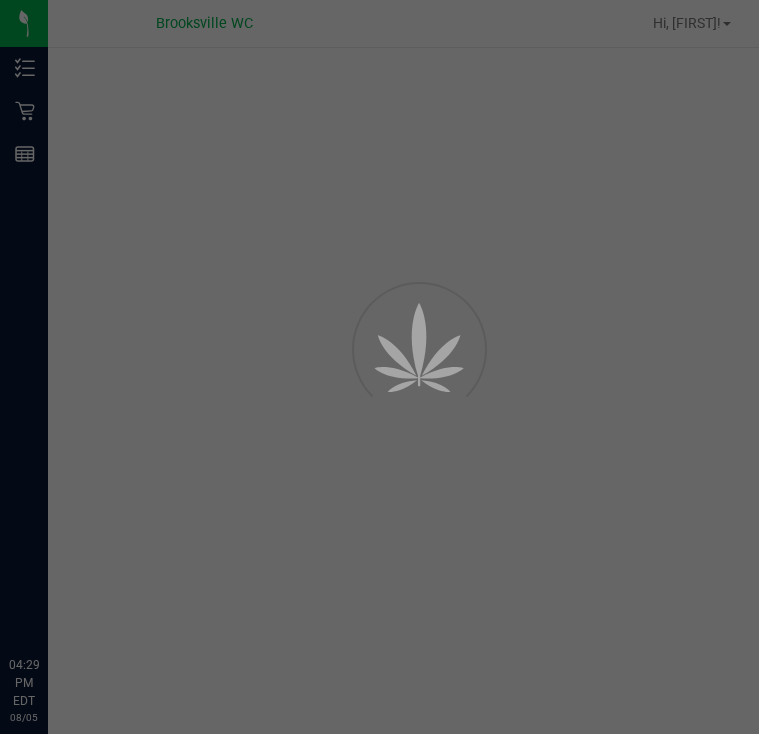 scroll, scrollTop: 0, scrollLeft: 0, axis: both 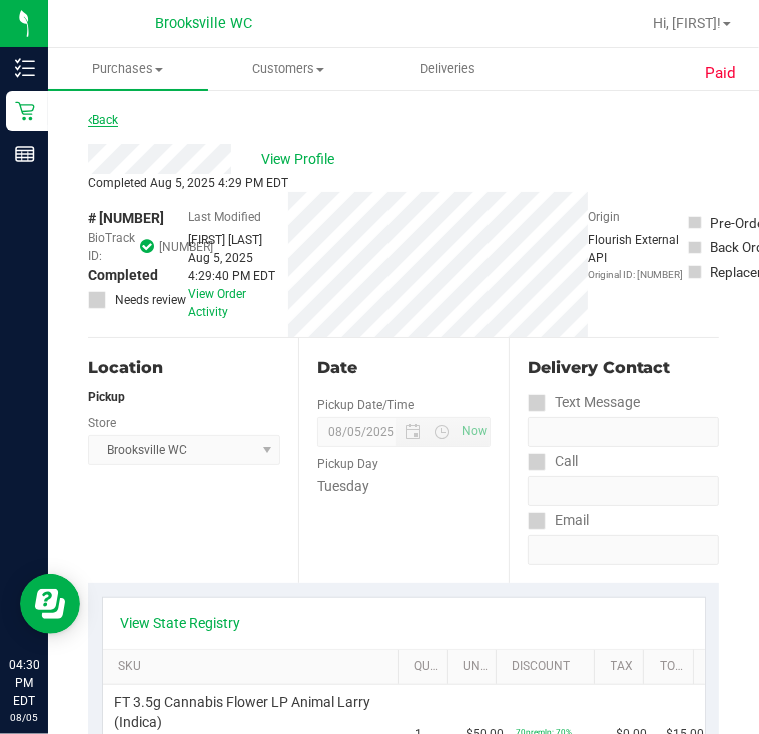 click on "Back" at bounding box center (103, 120) 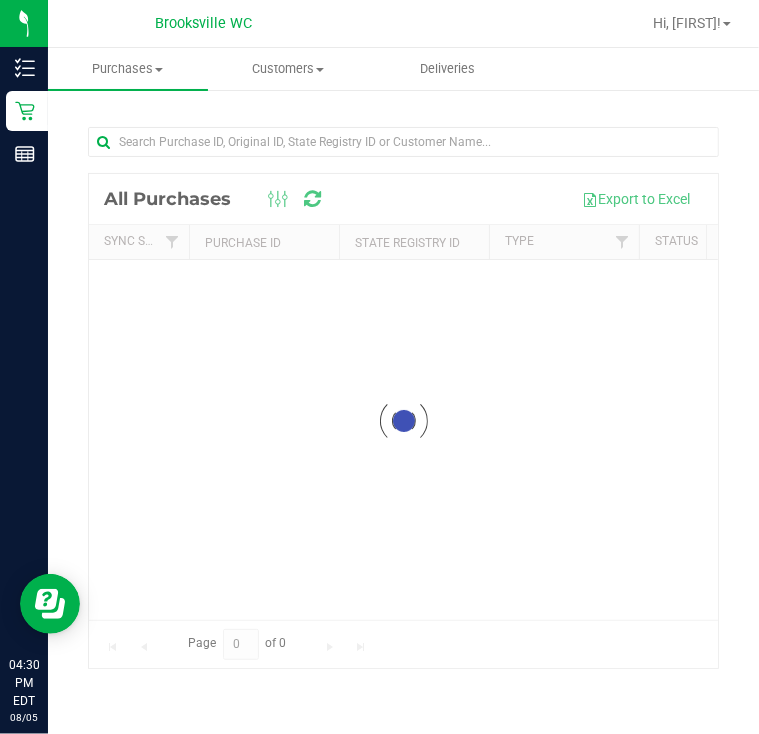 click at bounding box center (403, 421) 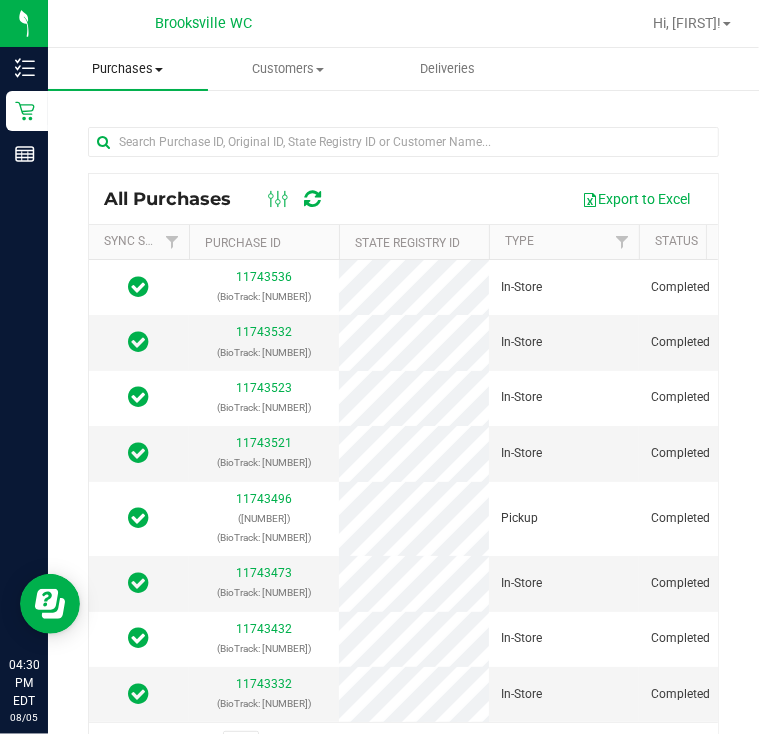 click on "Purchases" at bounding box center (128, 69) 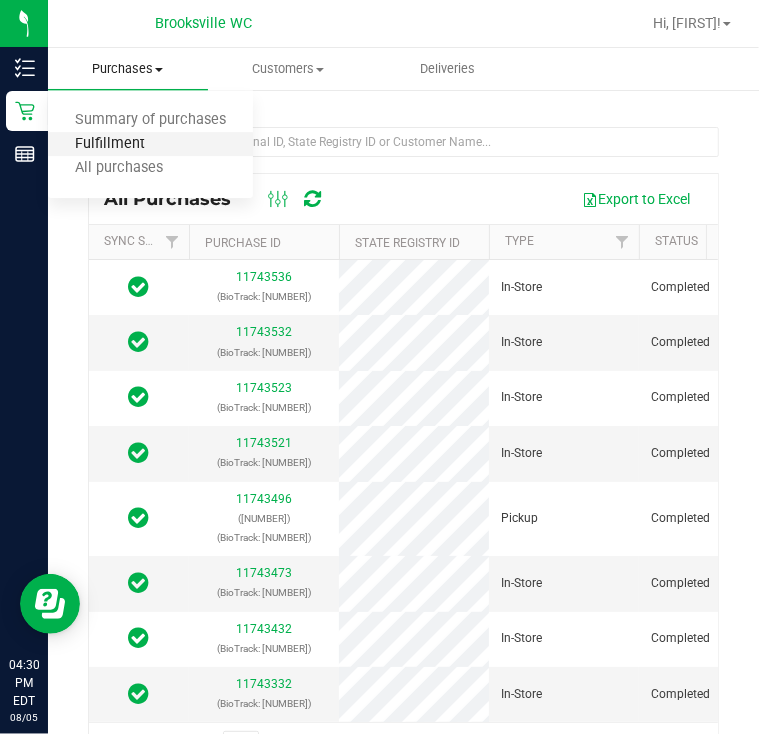 click on "Fulfillment" at bounding box center [110, 144] 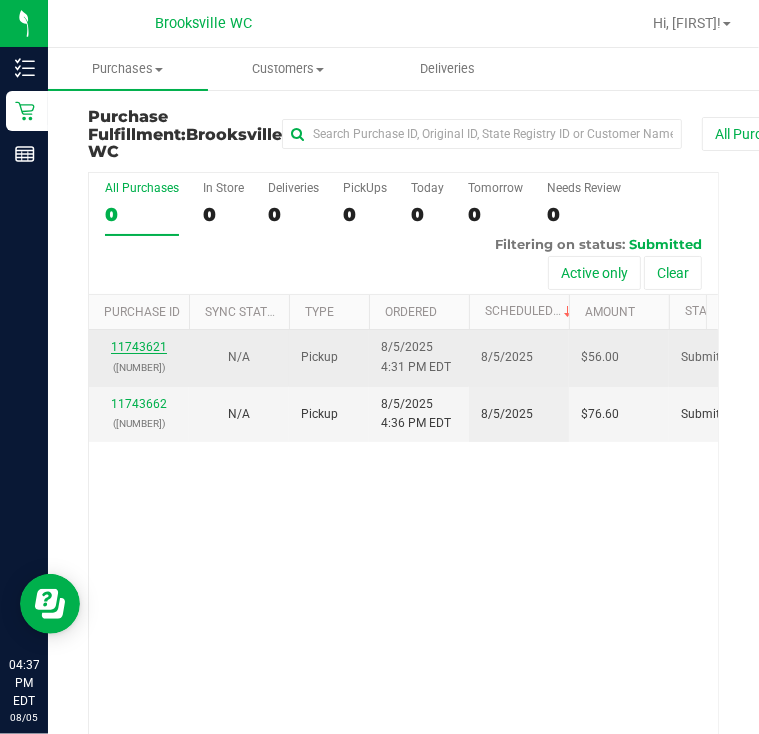 click on "11743621" at bounding box center [139, 347] 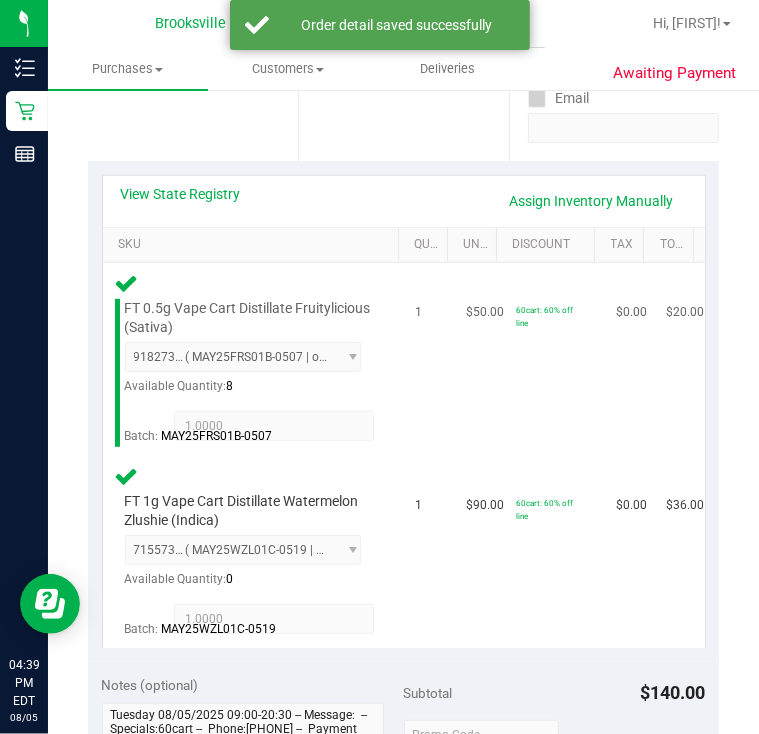scroll, scrollTop: 720, scrollLeft: 0, axis: vertical 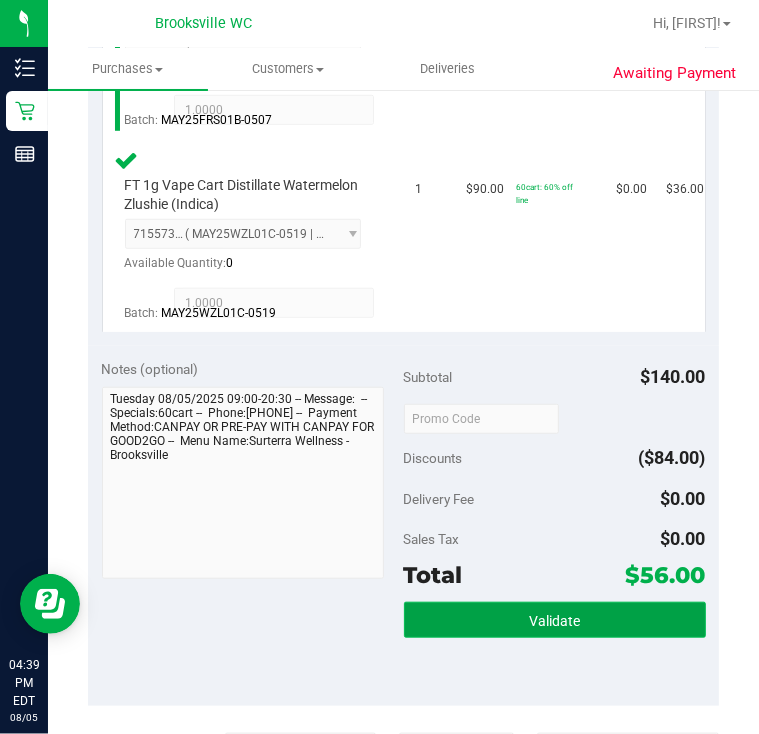 click on "Validate" at bounding box center (555, 620) 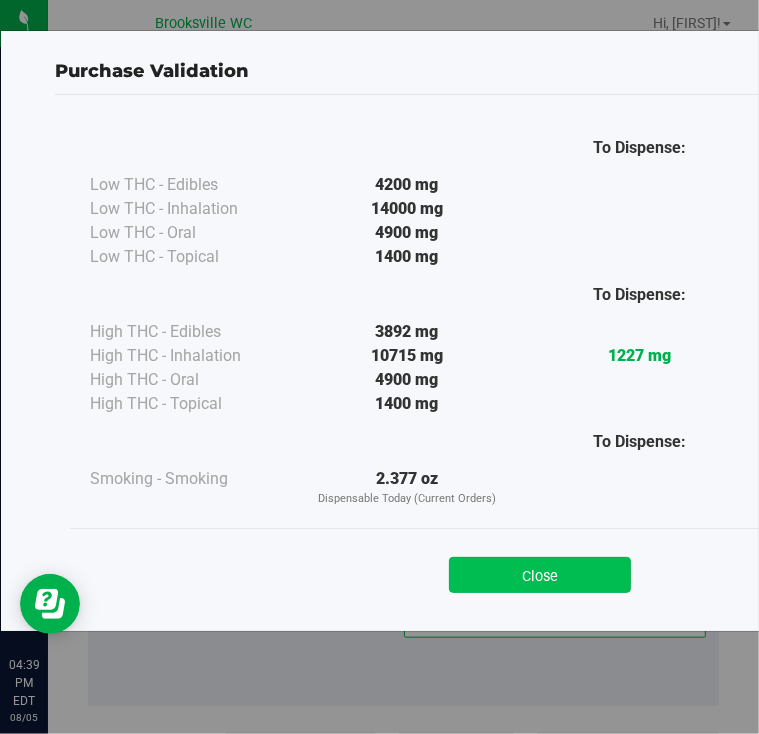 click on "Close" at bounding box center [540, 575] 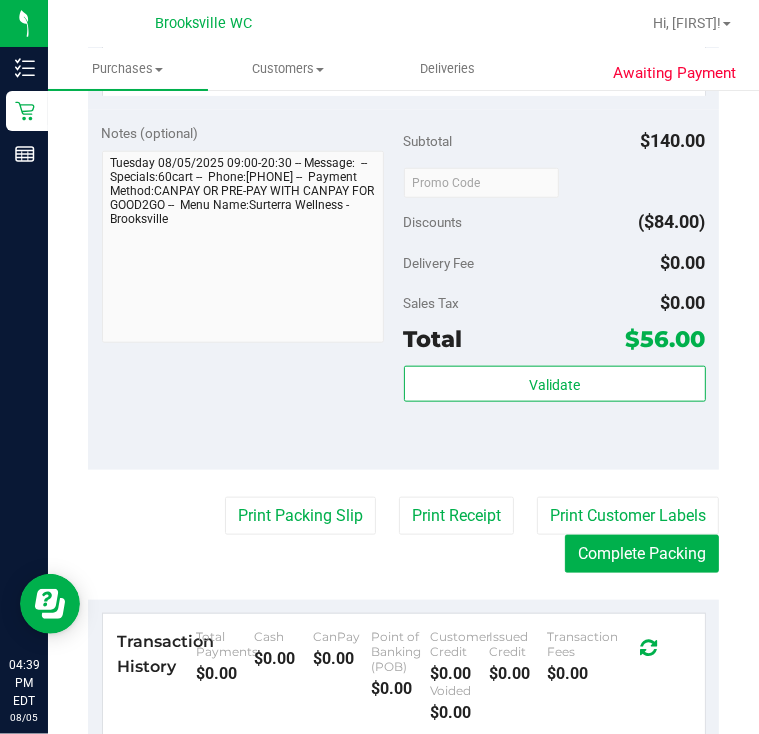 scroll, scrollTop: 960, scrollLeft: 0, axis: vertical 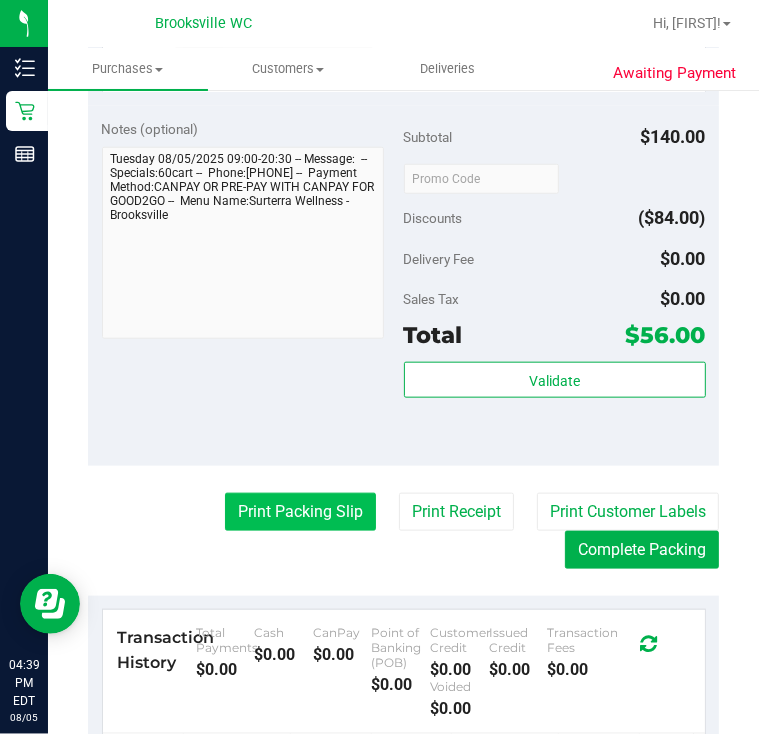 click on "Print Packing Slip" at bounding box center (300, 512) 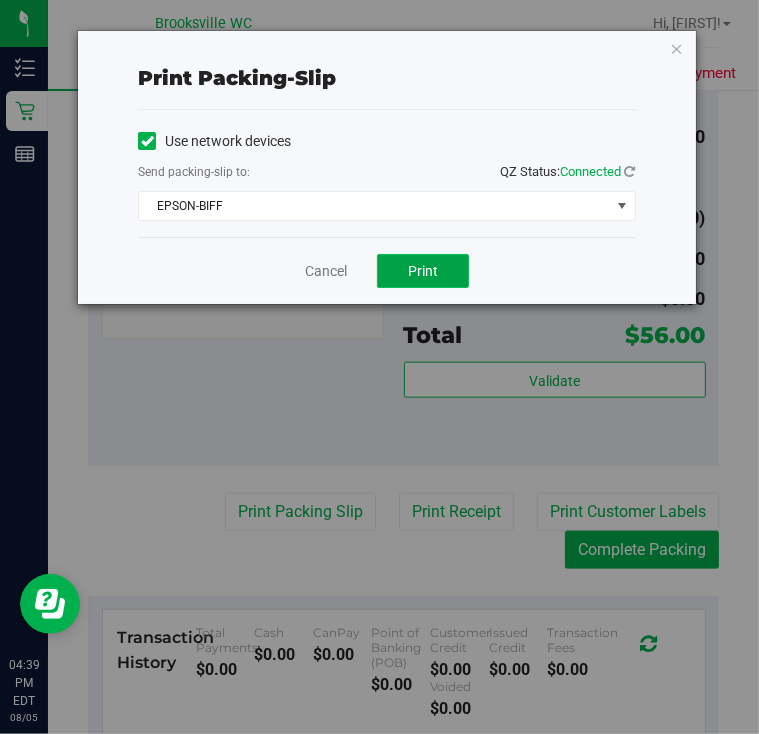 click on "Print" at bounding box center (423, 271) 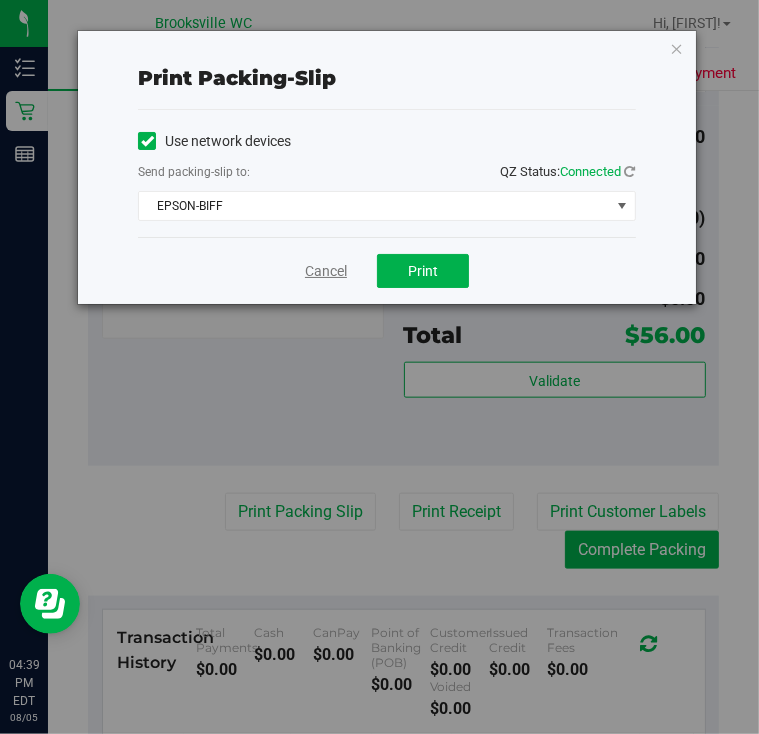 click on "Cancel" at bounding box center [326, 271] 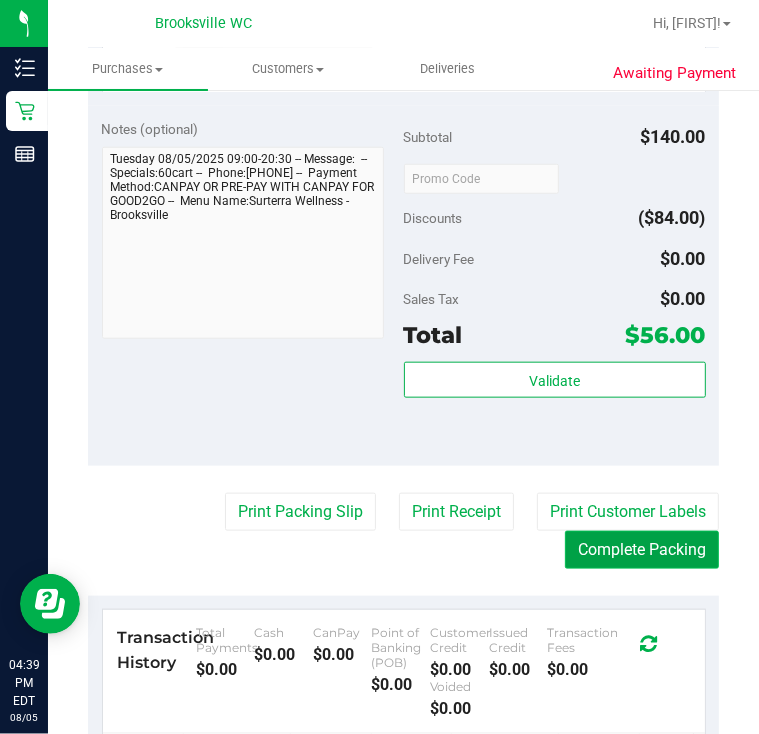 click on "Complete Packing" at bounding box center [642, 550] 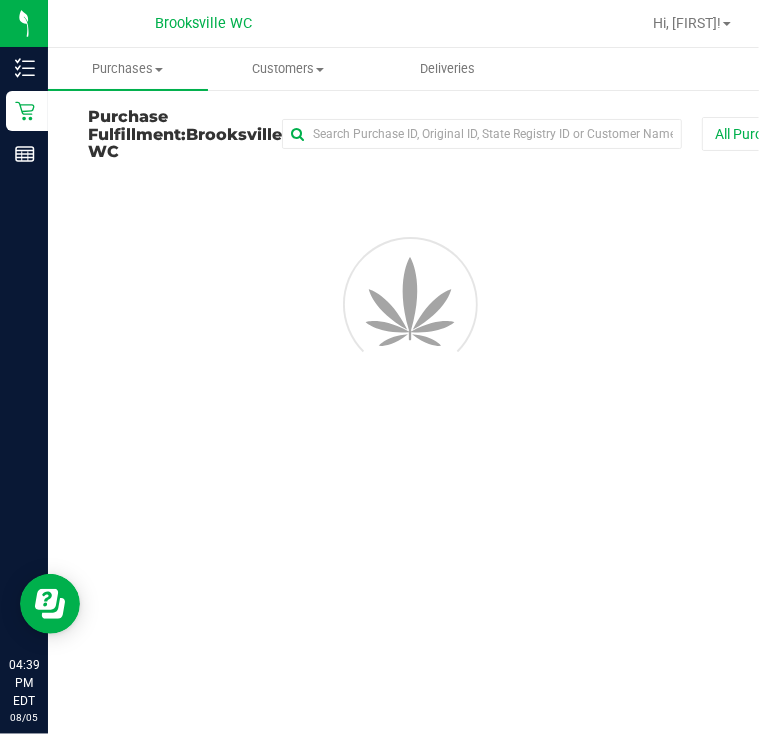 scroll, scrollTop: 0, scrollLeft: 0, axis: both 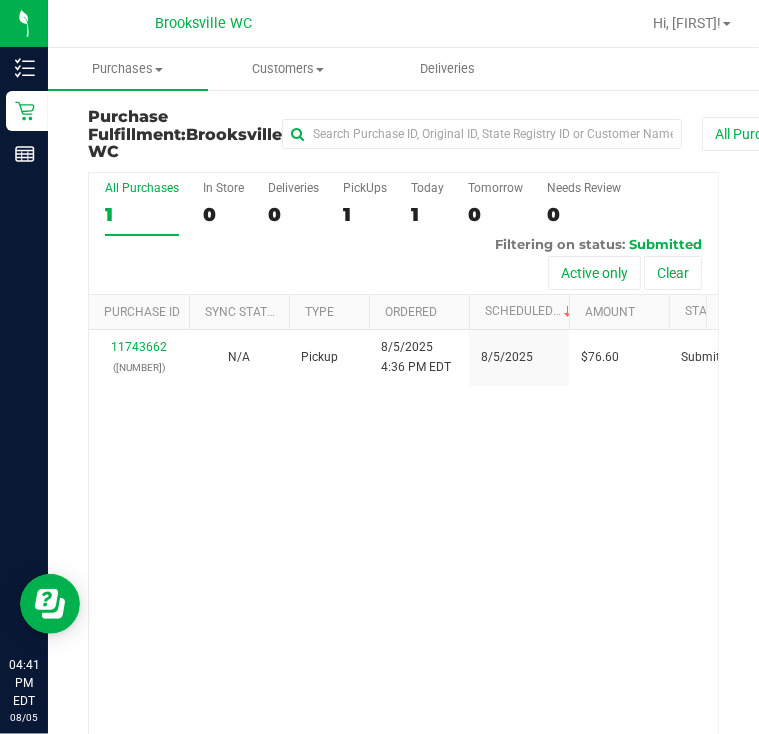 click on "11743662
(313346583)
N/A
Pickup 8/5/2025 4:36 PM EDT 8/5/2025
$76.60
Submitted abe+parallel@example.com" at bounding box center [403, 561] 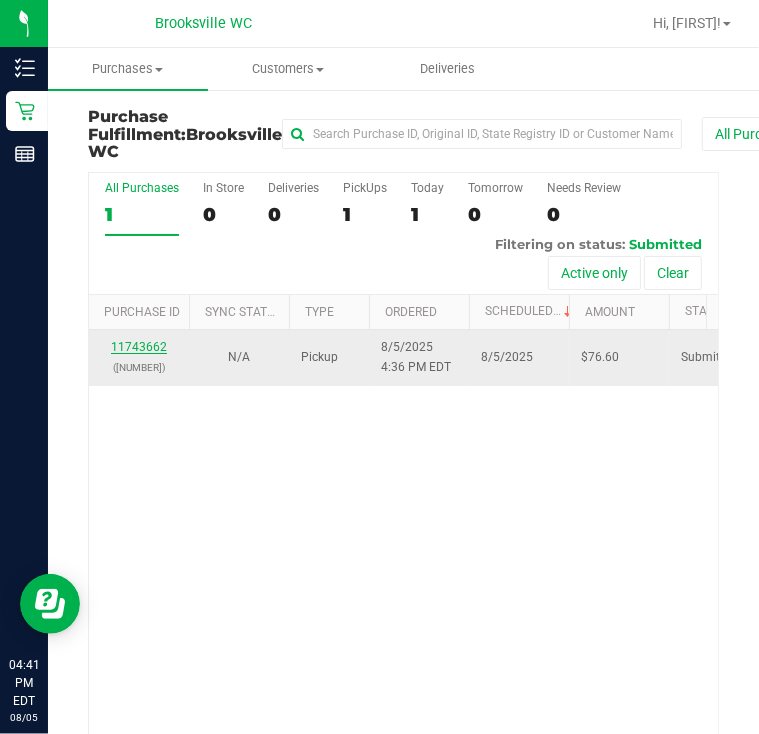 click on "11743662" at bounding box center (139, 347) 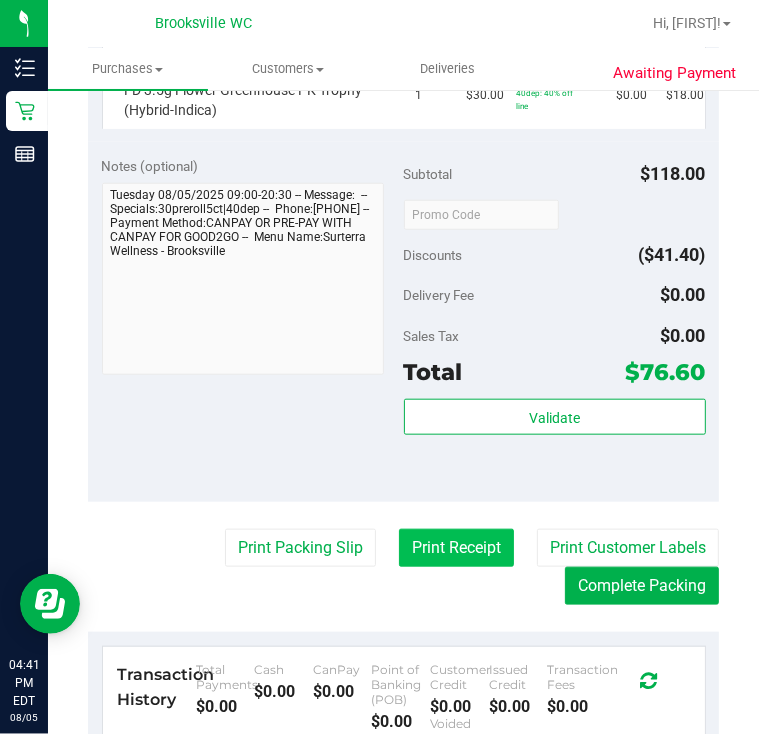 scroll, scrollTop: 880, scrollLeft: 0, axis: vertical 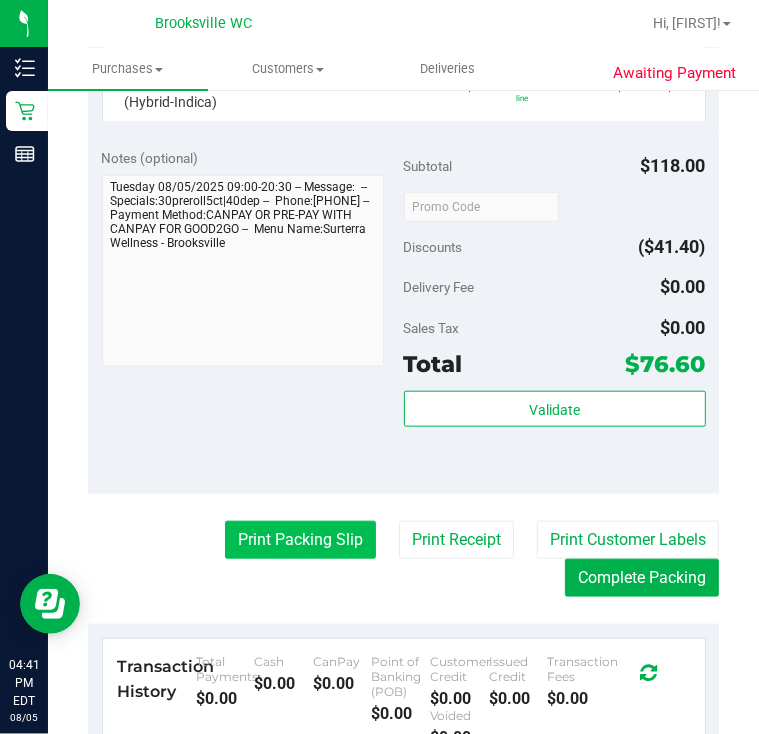 click on "Print Packing Slip" at bounding box center [300, 540] 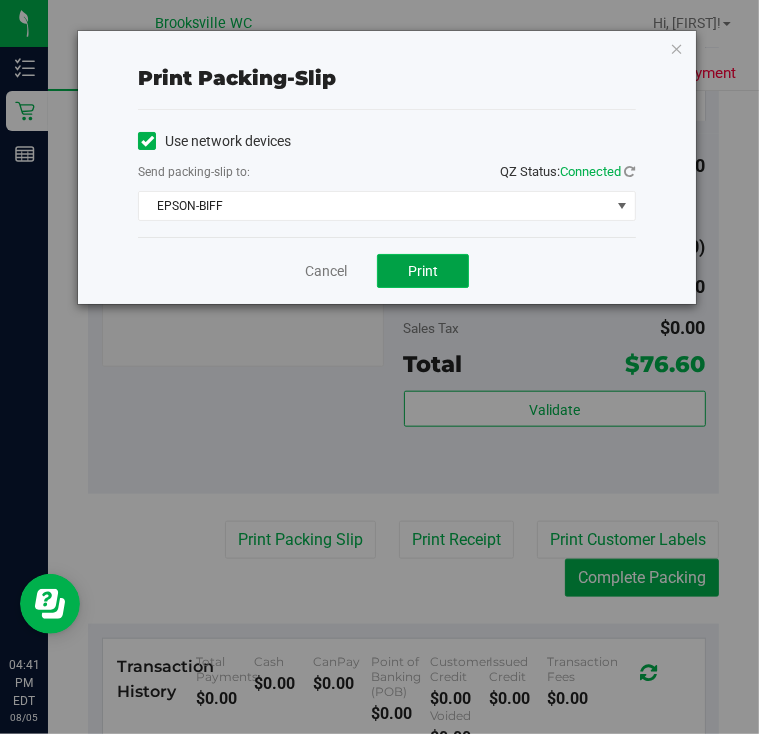 click on "Print" at bounding box center (423, 271) 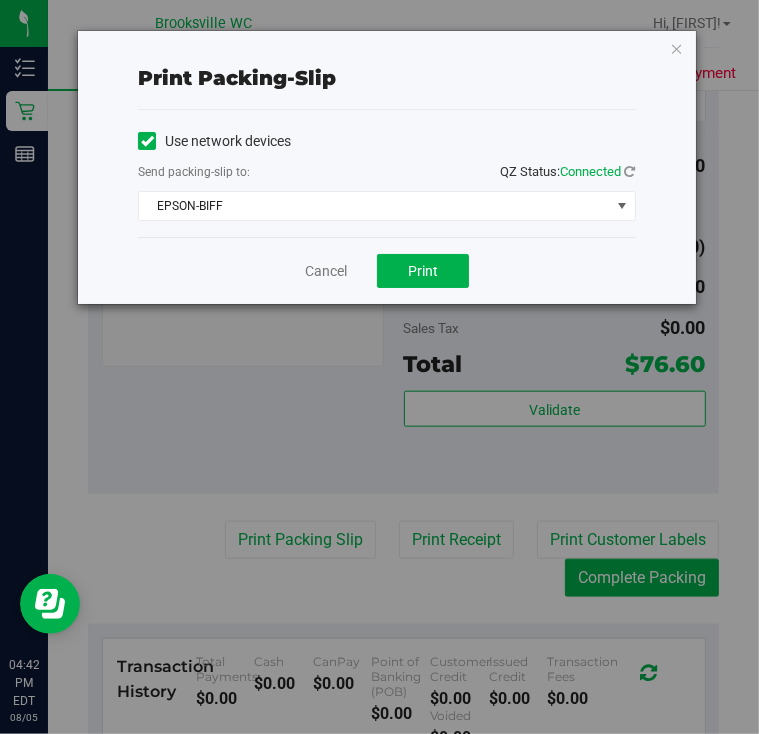 click on "Cancel
Print" at bounding box center [386, 270] 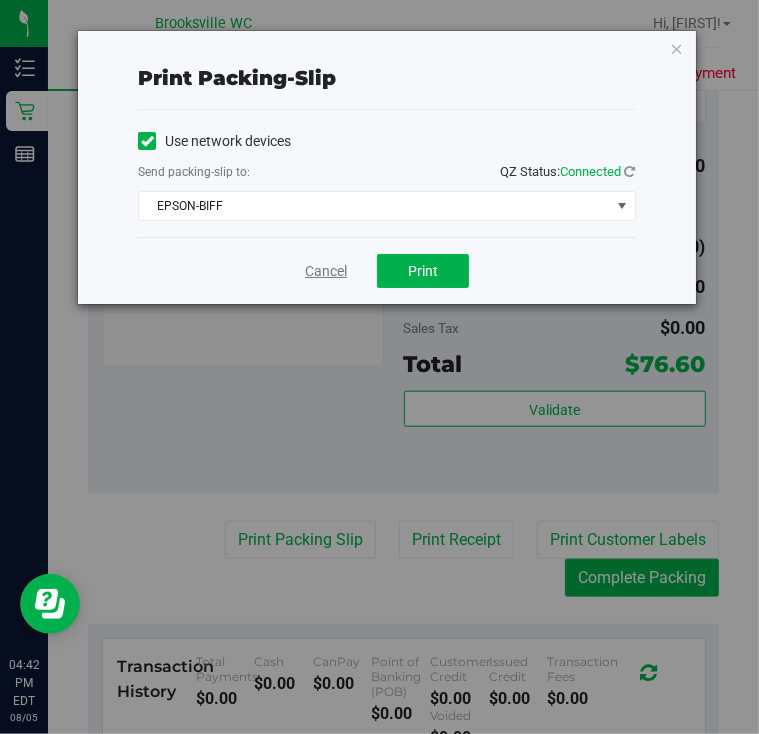 click on "Cancel" at bounding box center (326, 271) 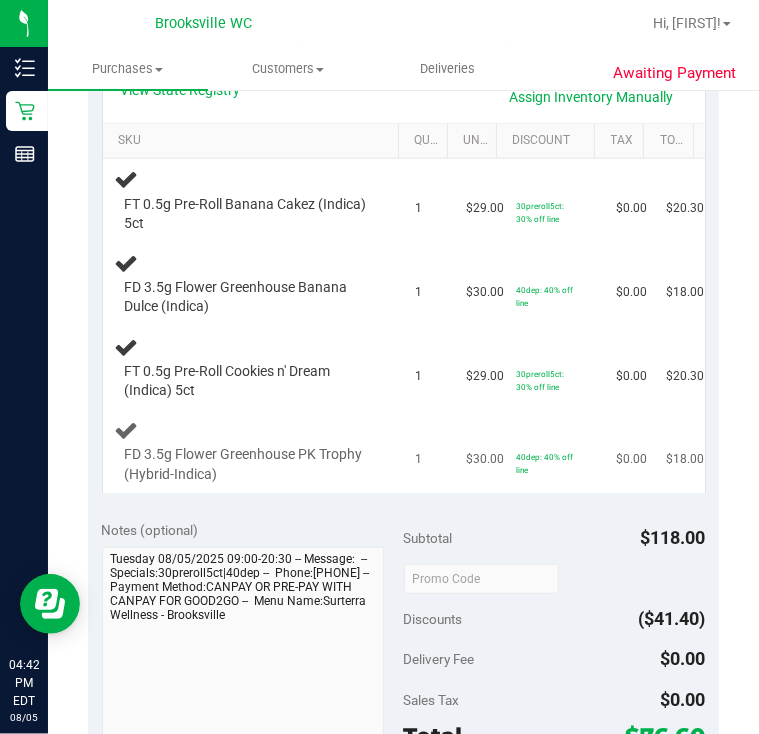 scroll, scrollTop: 480, scrollLeft: 0, axis: vertical 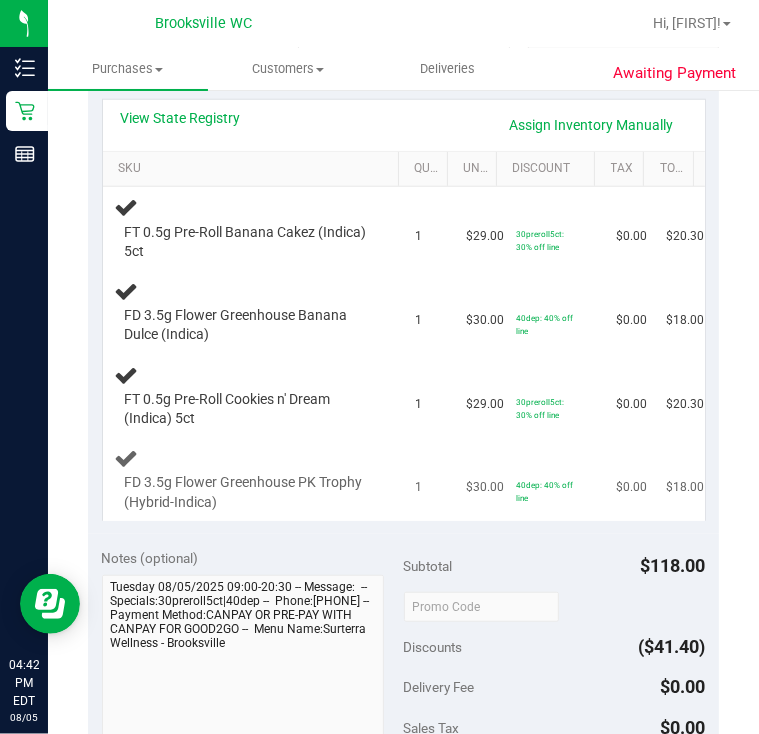type 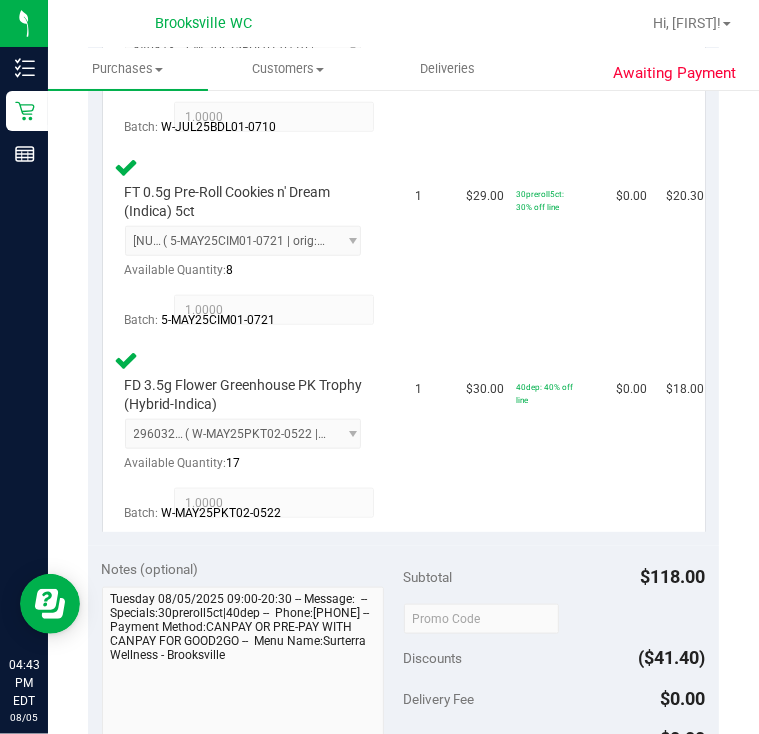scroll, scrollTop: 1120, scrollLeft: 0, axis: vertical 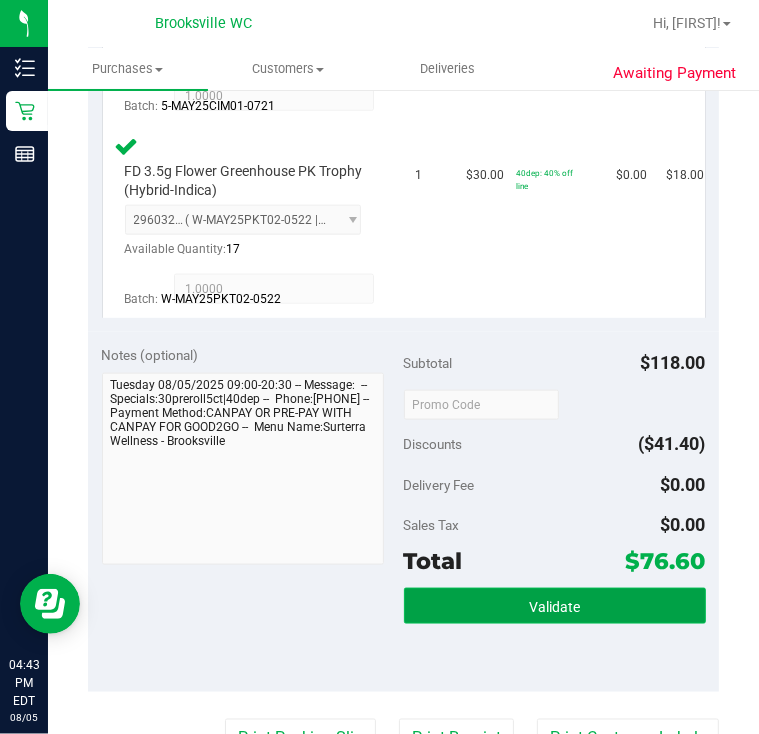 click on "Validate" at bounding box center [555, 606] 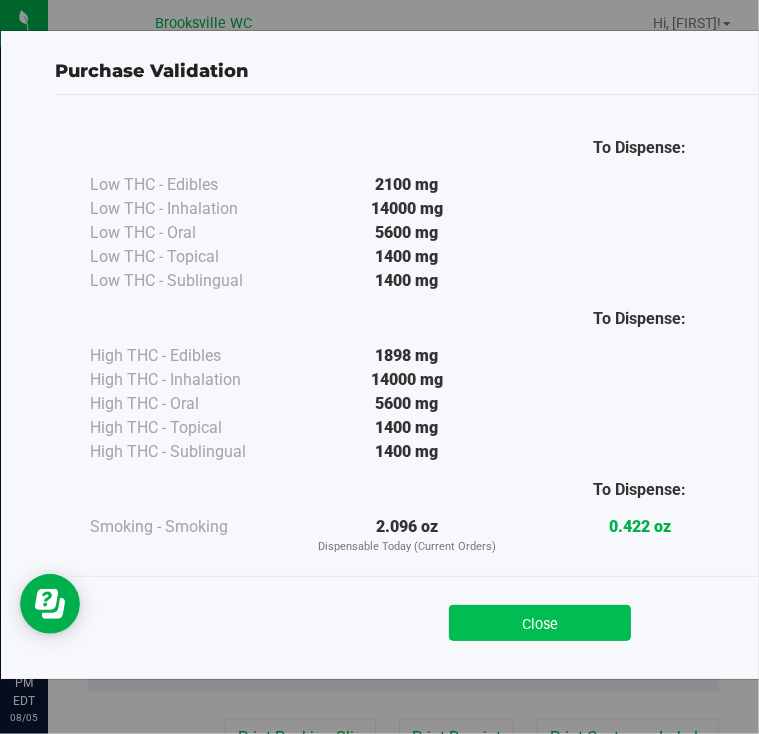 click on "Close" at bounding box center [540, 623] 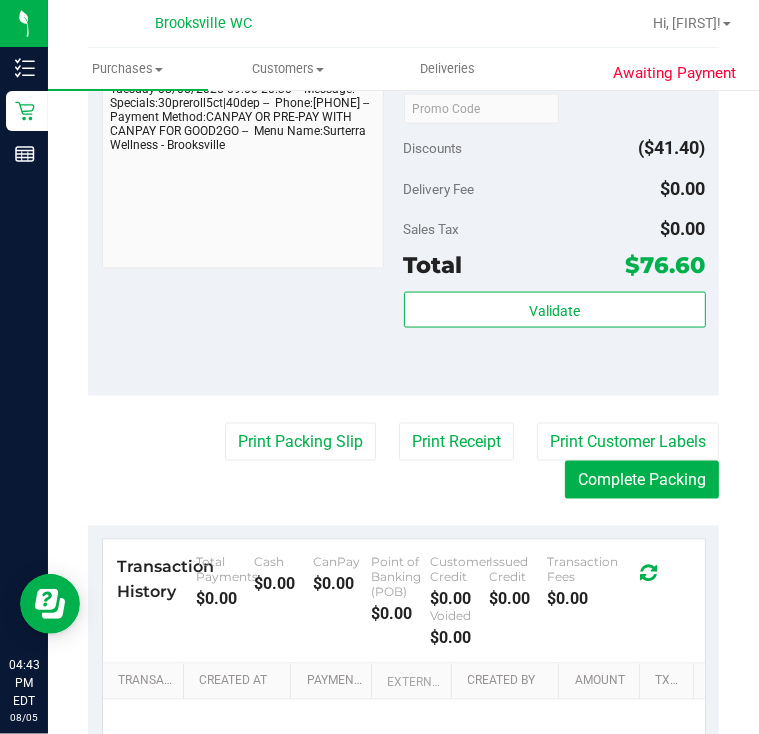 scroll, scrollTop: 1440, scrollLeft: 0, axis: vertical 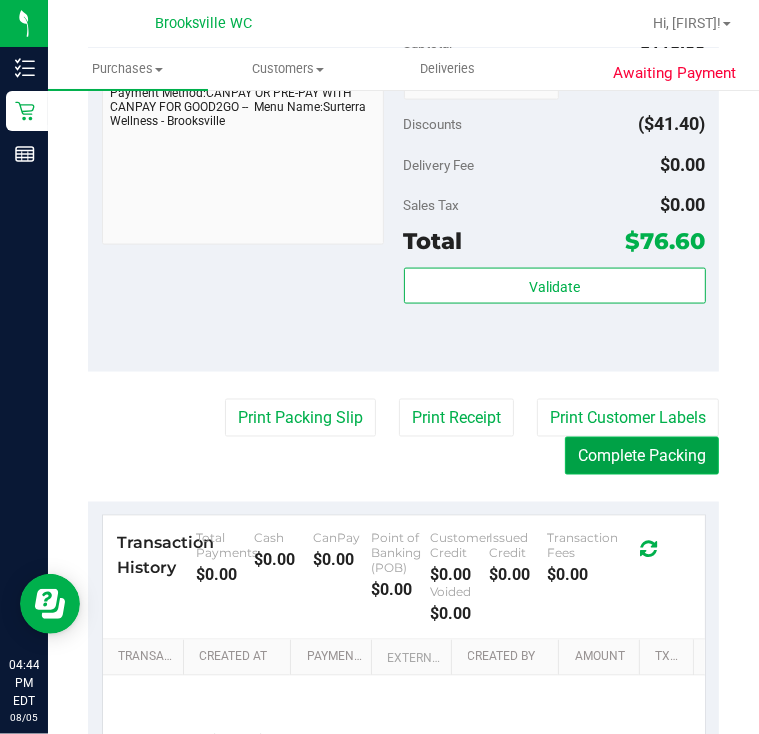 click on "Complete Packing" at bounding box center [642, 456] 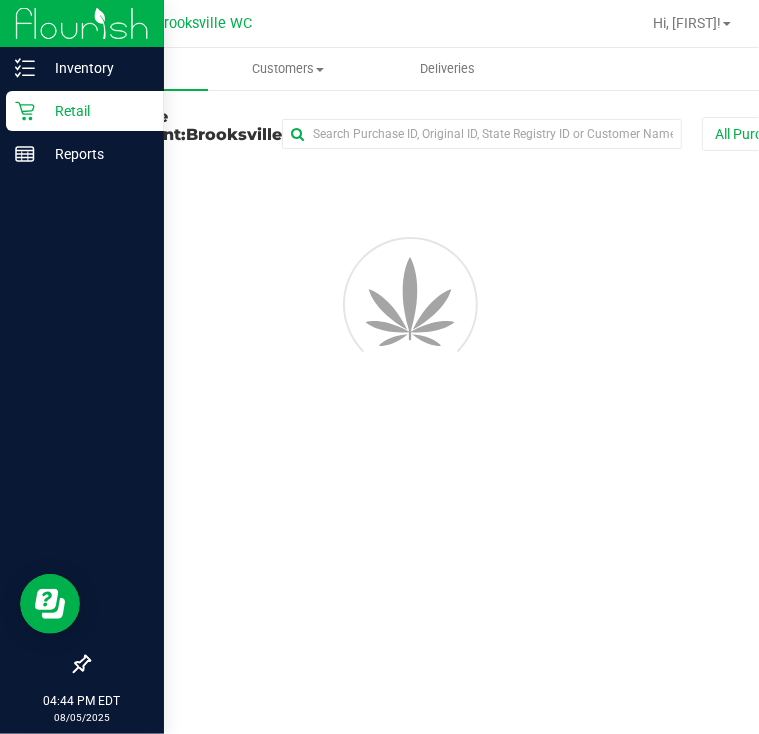 scroll, scrollTop: 0, scrollLeft: 0, axis: both 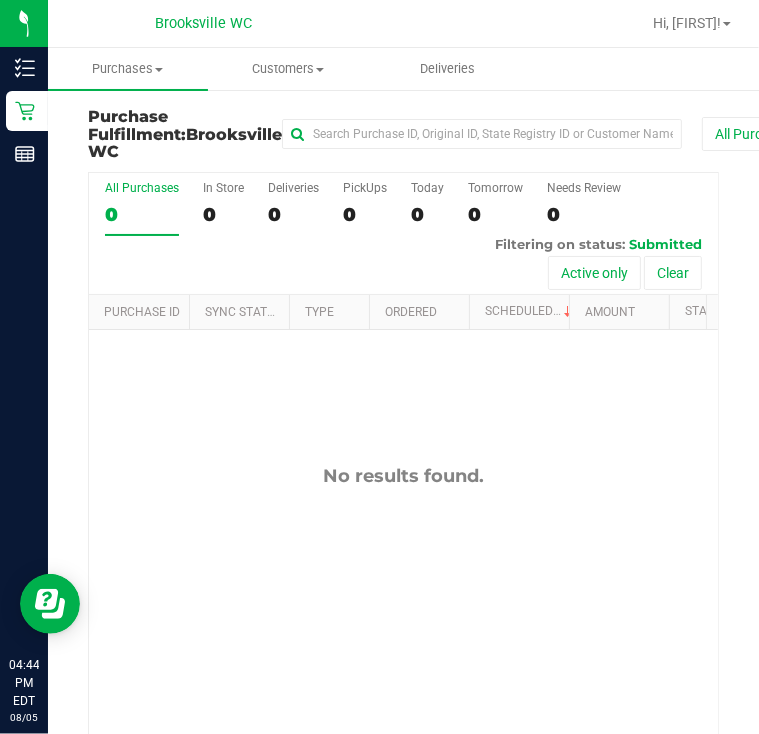click on "All Purchases
0
In Store
0
Deliveries
0
PickUps
0
Today
0
Tomorrow
0
Needs Review
0
Filtering on status:
Submitted
Active only
Clear
Purchase ID Sync Status Type Ordered 0" at bounding box center [403, 506] 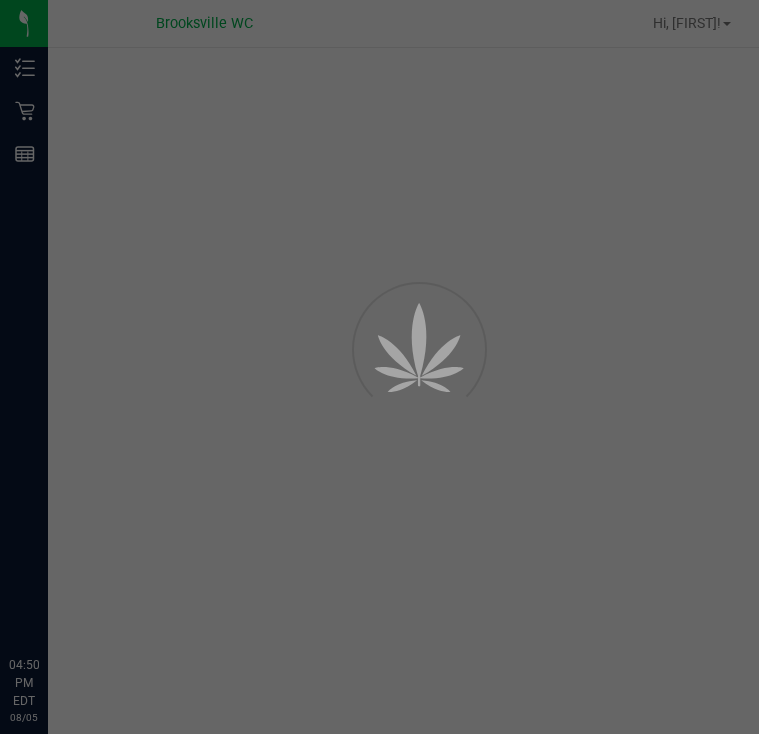 scroll, scrollTop: 0, scrollLeft: 0, axis: both 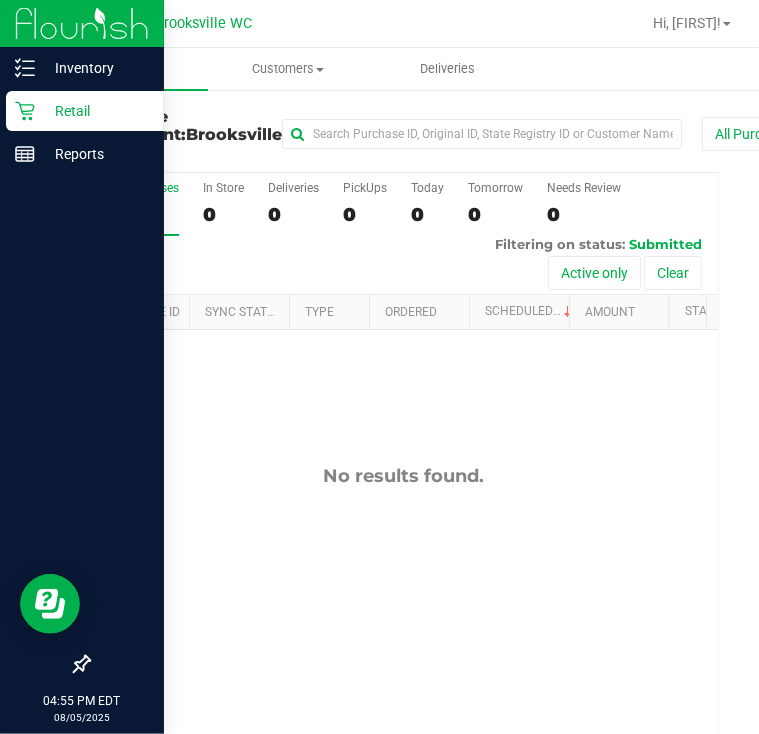 click on "Retail" at bounding box center (95, 111) 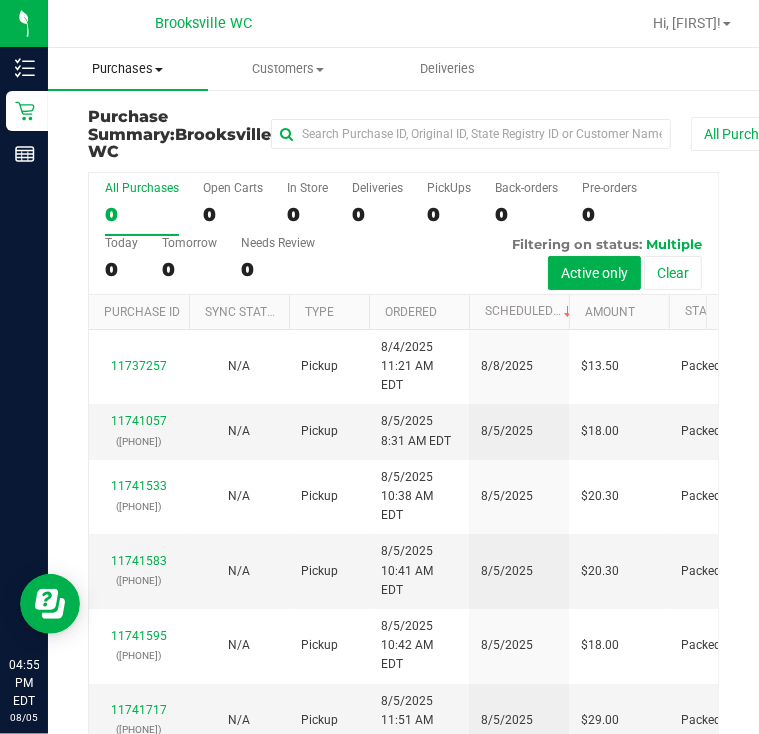 click on "Purchases" at bounding box center (128, 69) 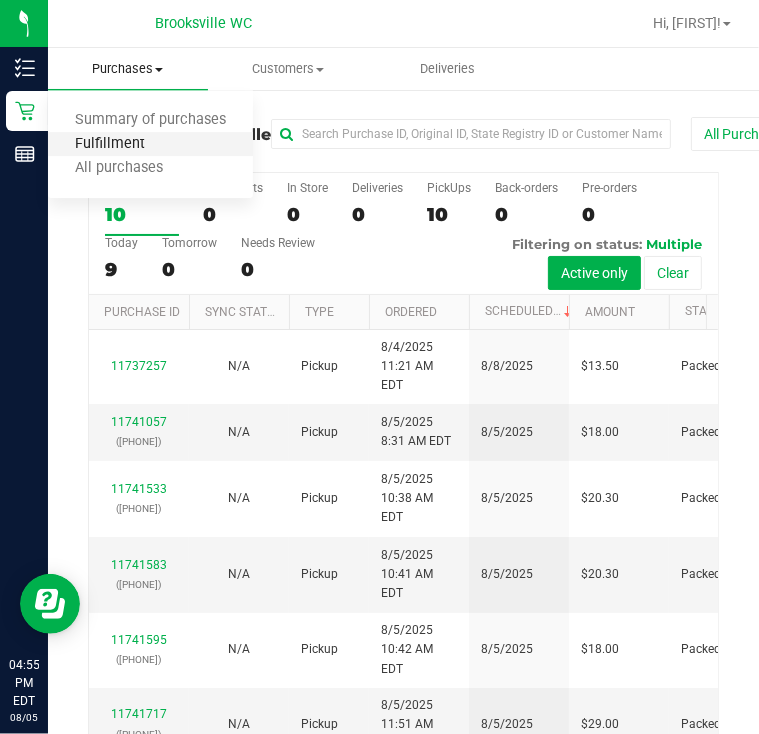 click on "Fulfillment" at bounding box center [110, 144] 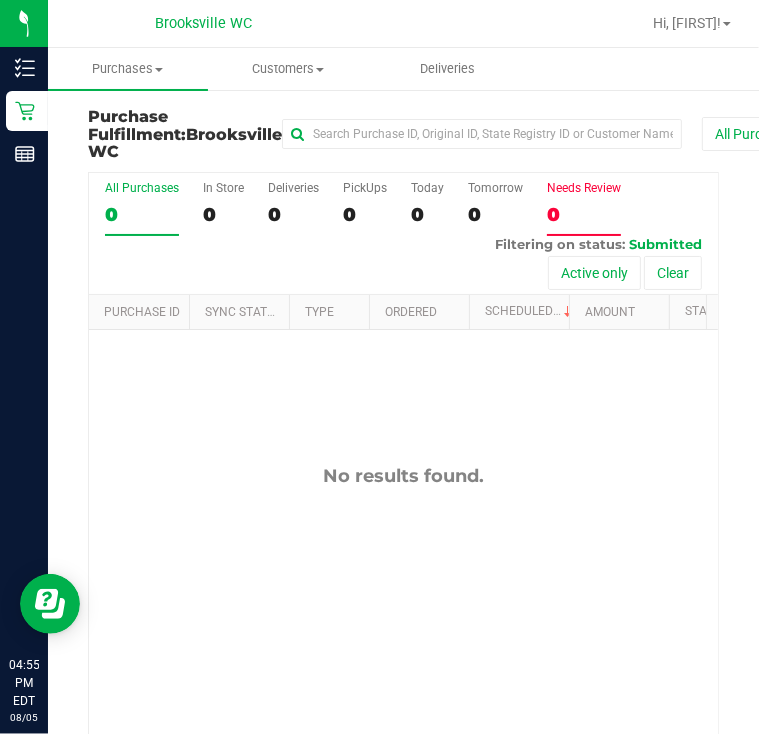 drag, startPoint x: 548, startPoint y: 212, endPoint x: 553, endPoint y: 236, distance: 24.5153 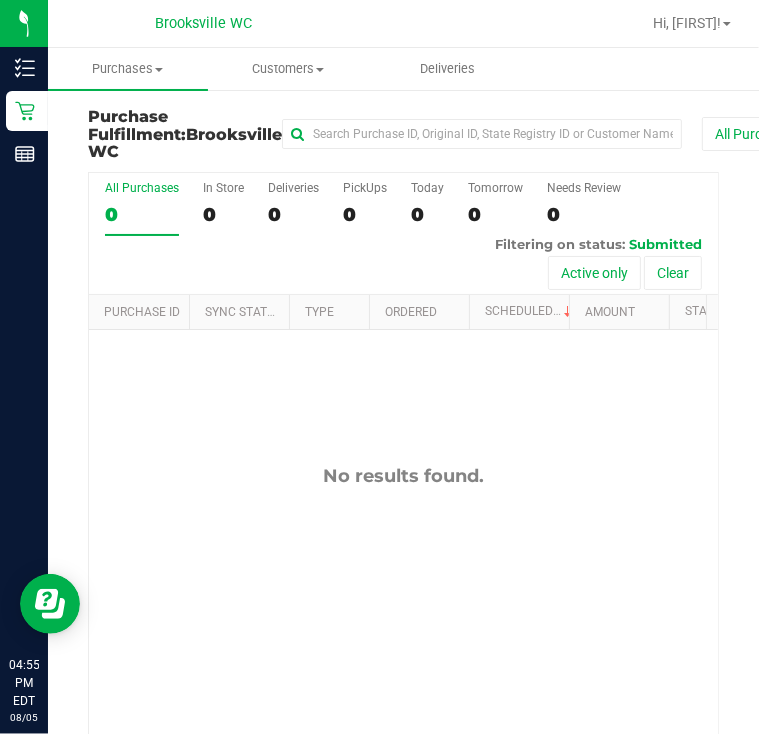 drag, startPoint x: 553, startPoint y: 236, endPoint x: 151, endPoint y: 457, distance: 458.74286 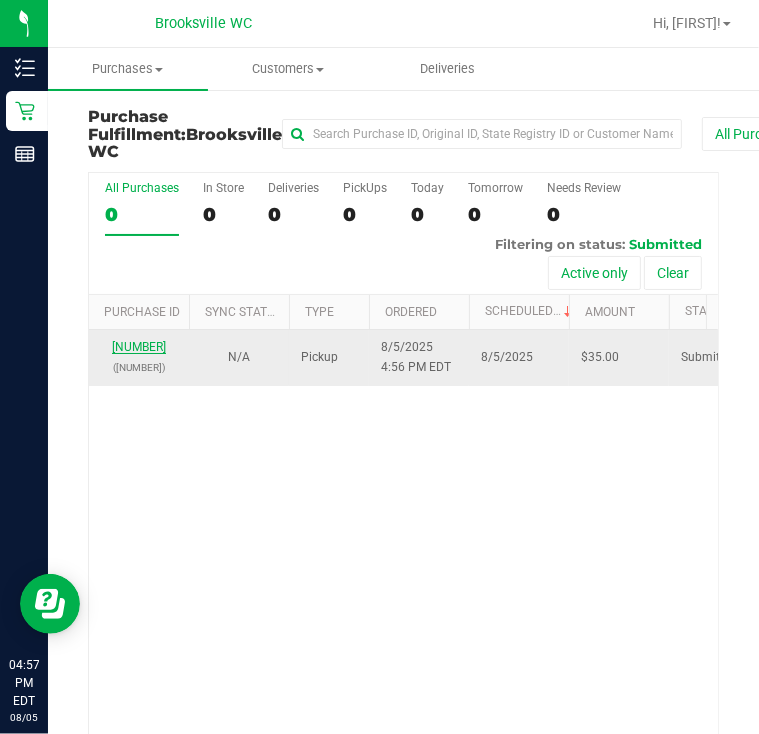 click on "11743799" at bounding box center [139, 347] 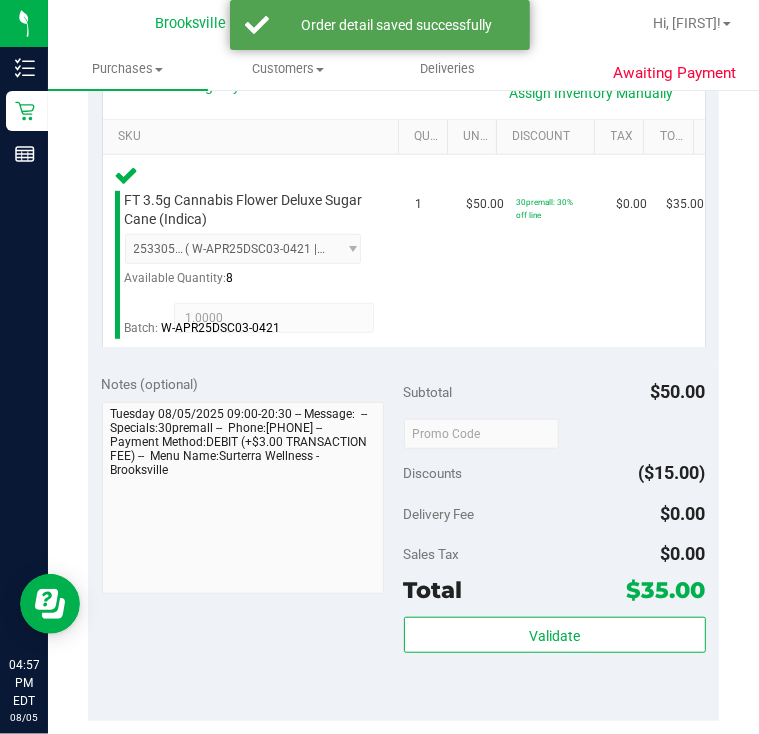 scroll, scrollTop: 560, scrollLeft: 0, axis: vertical 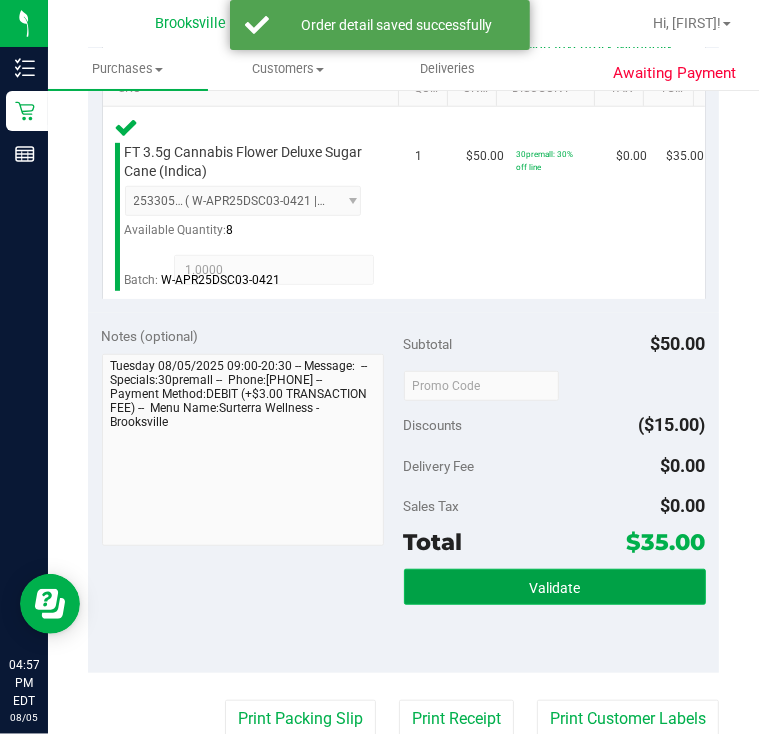 click on "Validate" at bounding box center (555, 587) 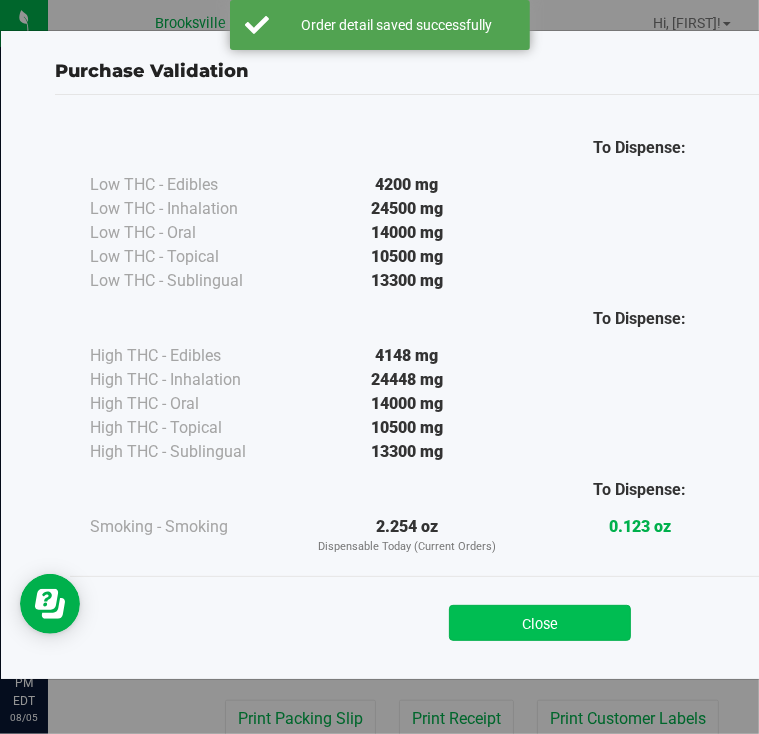 click on "Close" at bounding box center (540, 623) 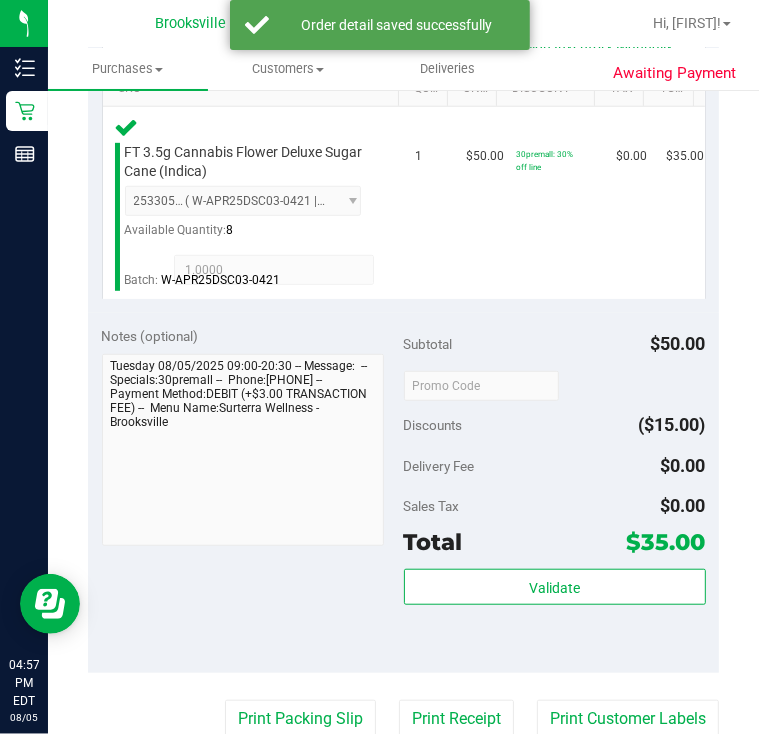 scroll, scrollTop: 960, scrollLeft: 0, axis: vertical 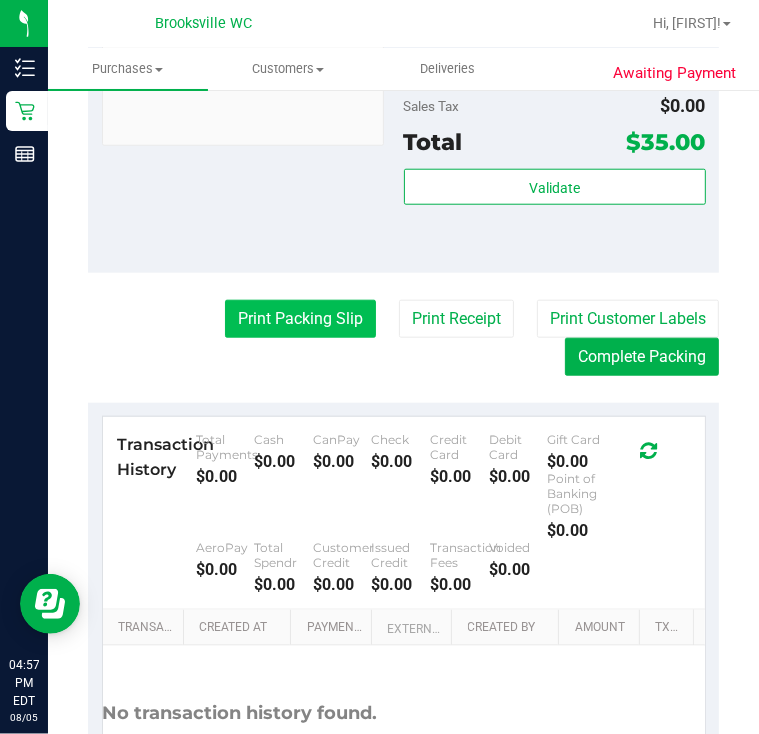click on "Print Packing Slip" at bounding box center [300, 319] 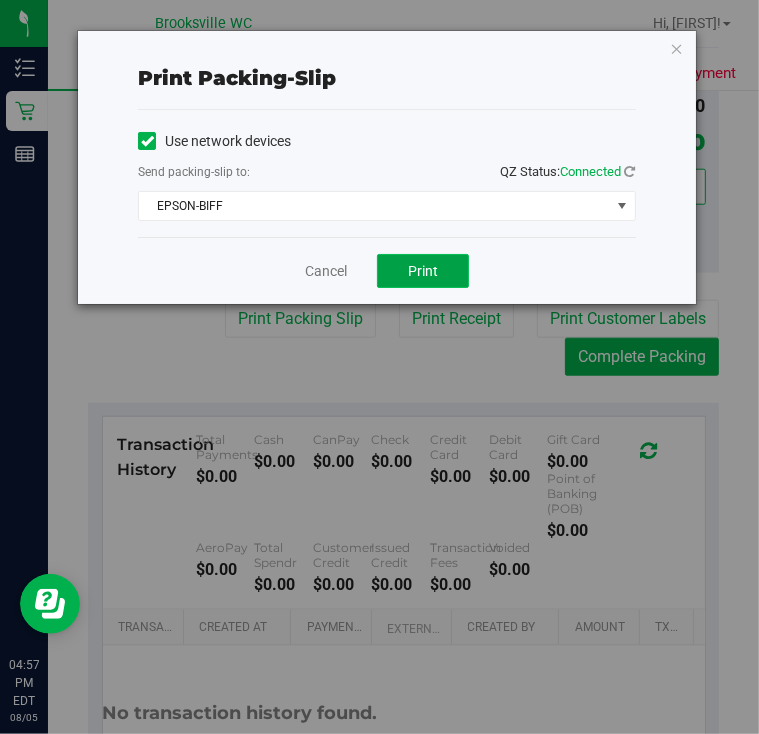 click on "Print" at bounding box center (423, 271) 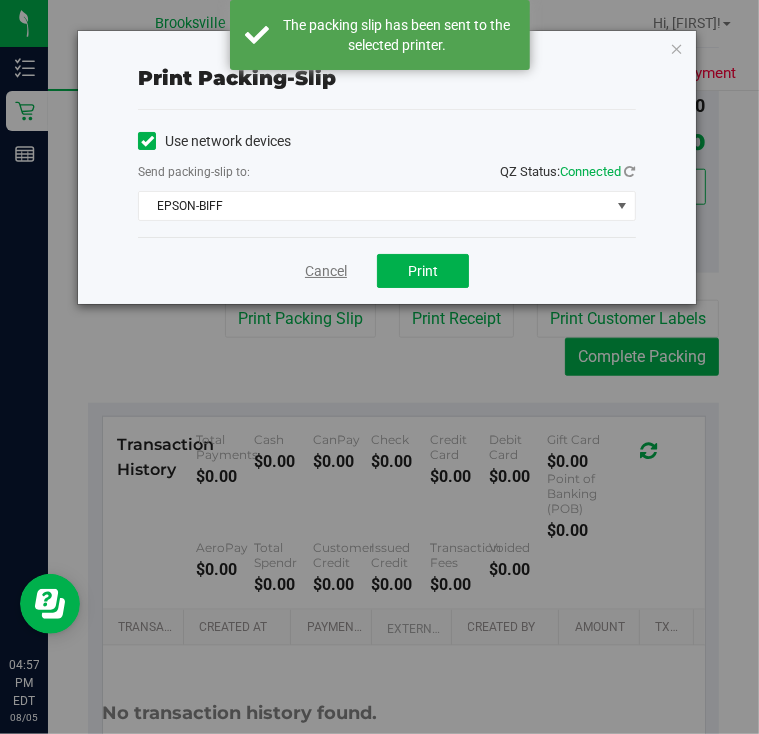 click on "Cancel" at bounding box center [326, 271] 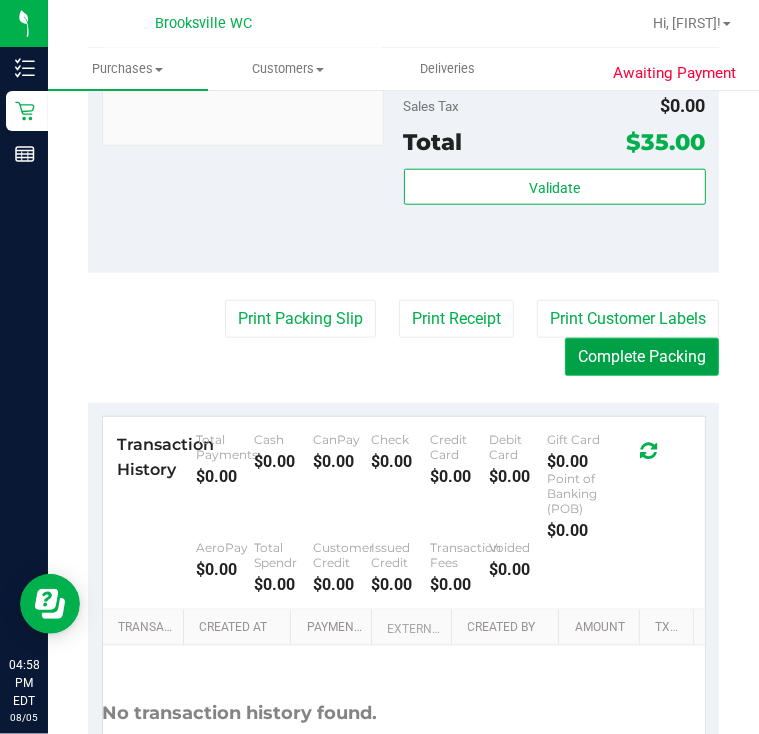click on "Complete Packing" at bounding box center (642, 357) 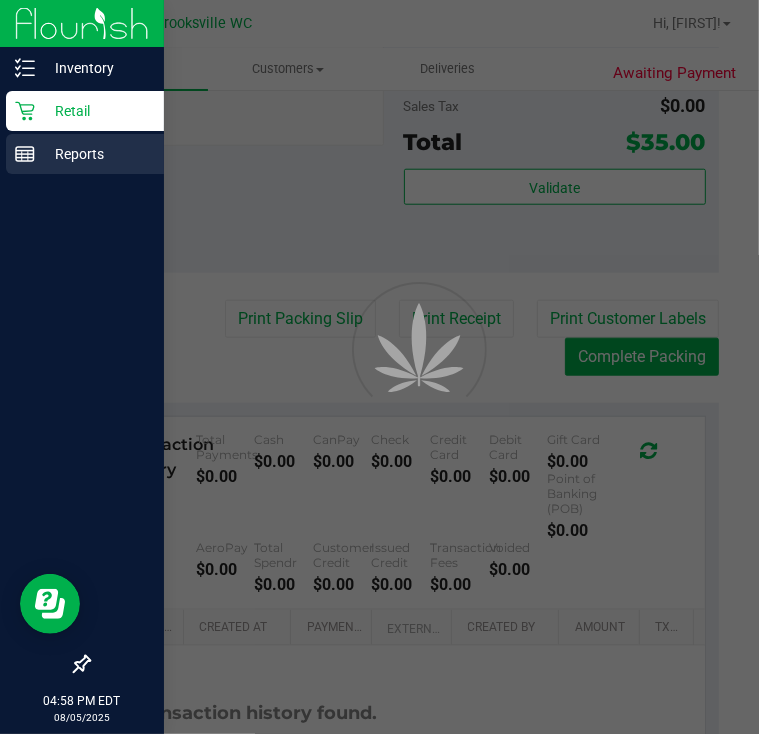 scroll, scrollTop: 0, scrollLeft: 0, axis: both 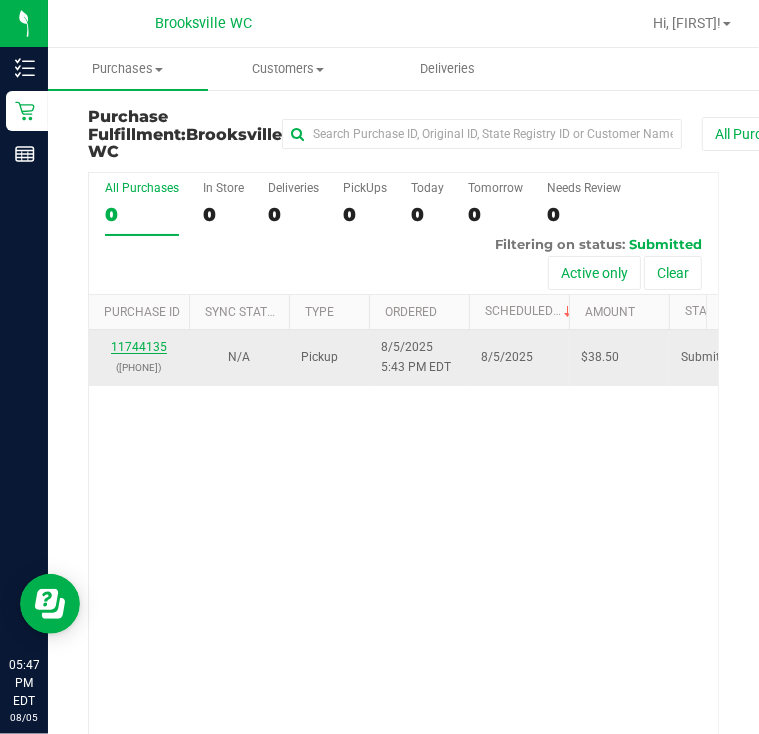 click on "11744135" at bounding box center (139, 347) 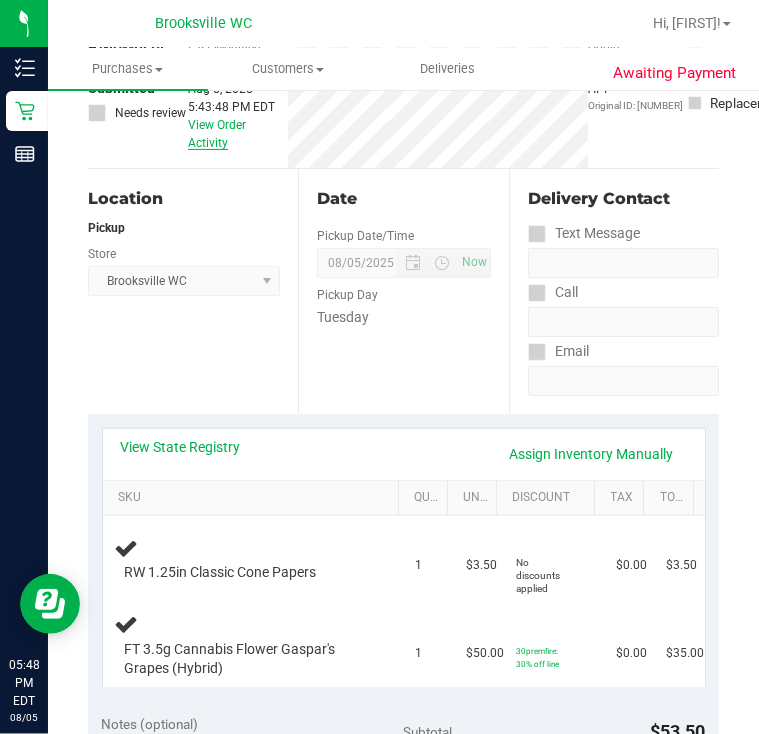scroll, scrollTop: 0, scrollLeft: 0, axis: both 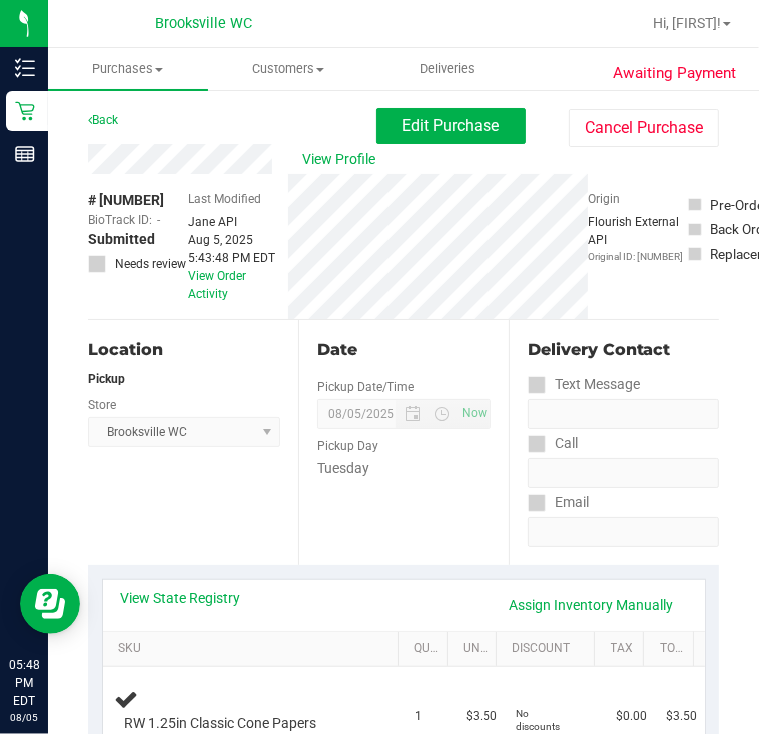 click on "Back" at bounding box center [103, 120] 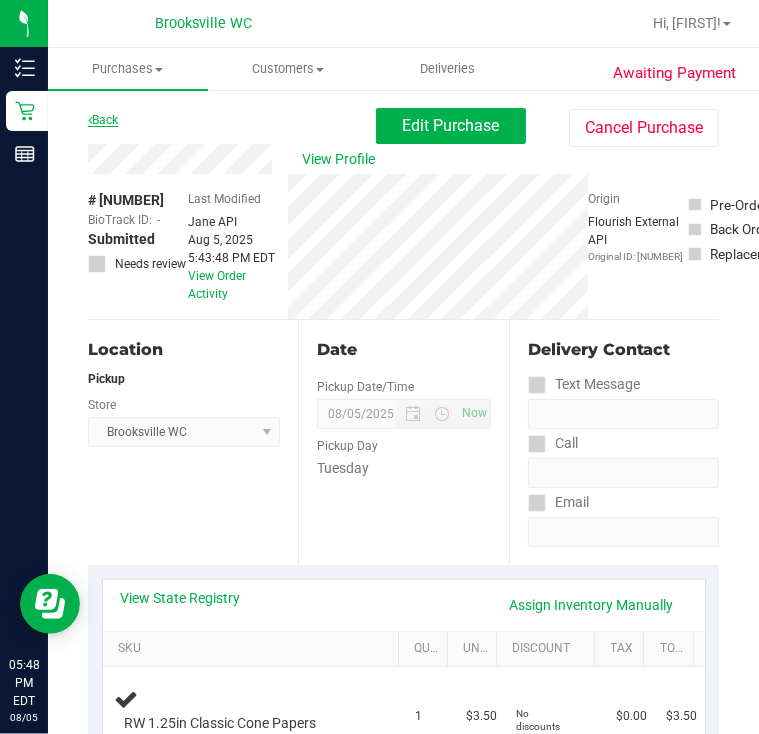 click on "Back" at bounding box center [103, 120] 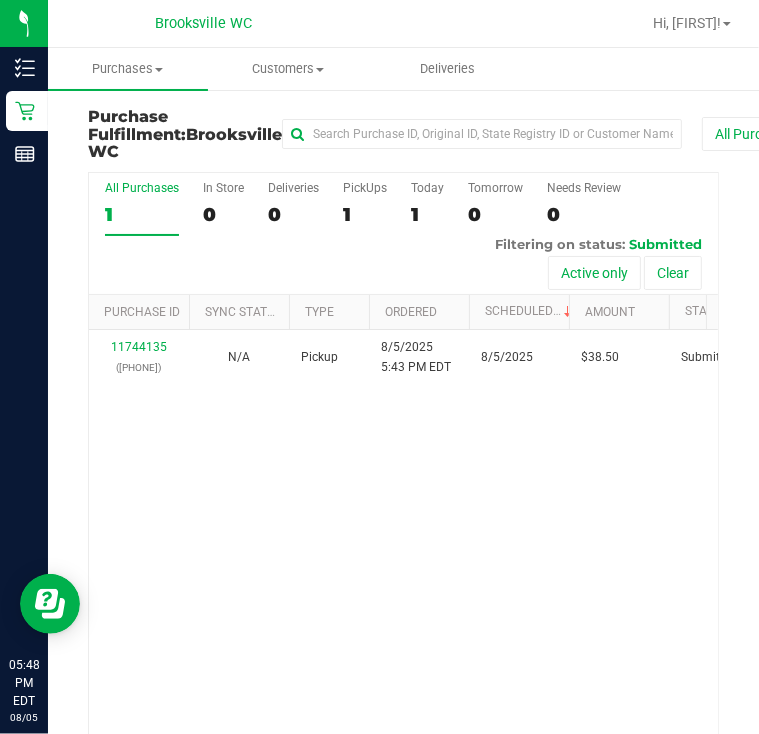 click on "Purchase Fulfillment:
Brooksville WC
All Purchases
All Purchases
1
In Store
0
Deliveries
0
PickUps
1
Today
1
Tomorrow
0" at bounding box center [403, 474] 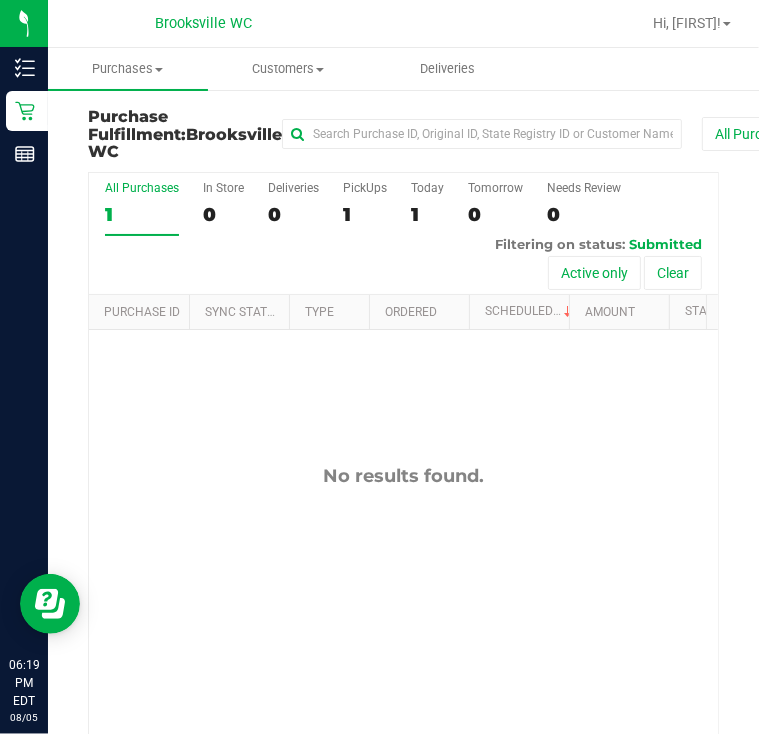 click on "Purchase Fulfillment:
Brooksville WC
All Purchases
All Purchases
1
In Store
0
Deliveries
0
PickUps
1
Today
1
Tomorrow
0" at bounding box center [403, 474] 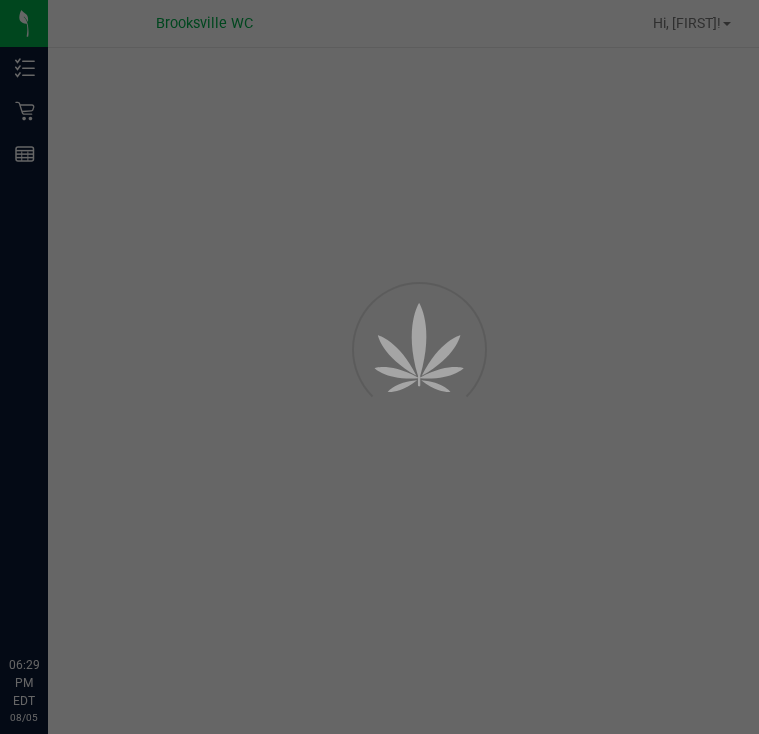 scroll, scrollTop: 0, scrollLeft: 0, axis: both 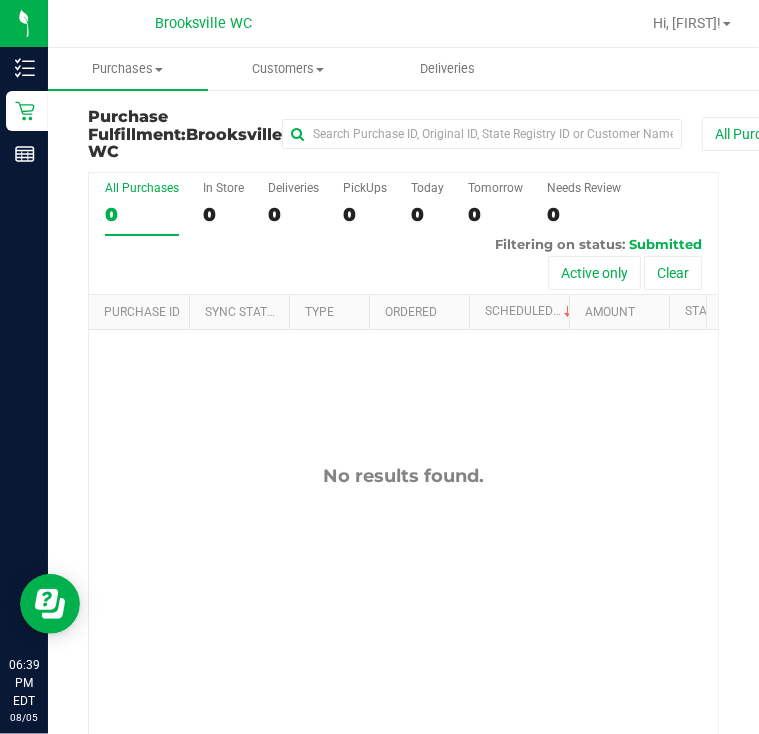 click on "No results found." at bounding box center [403, 628] 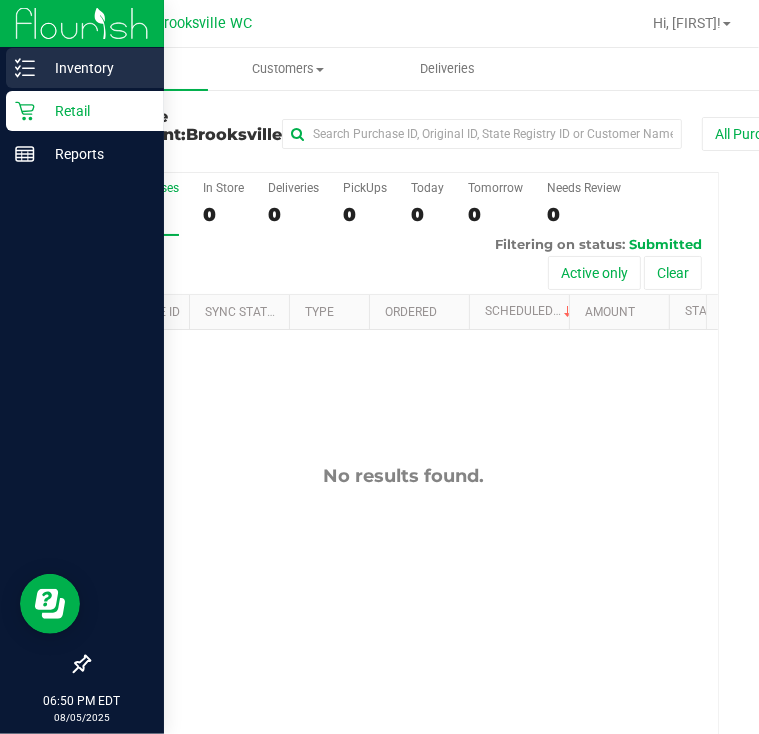 click 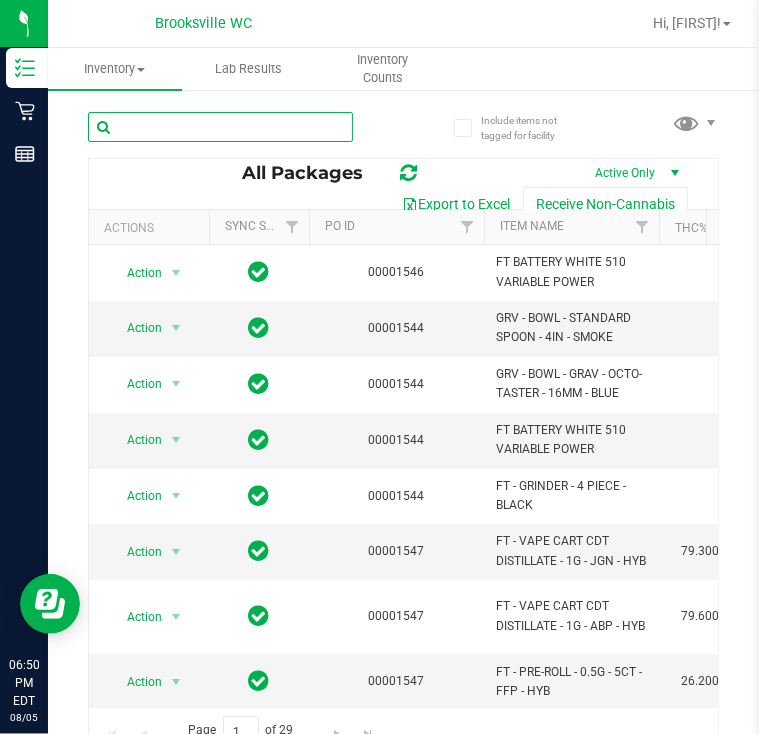 click at bounding box center [220, 127] 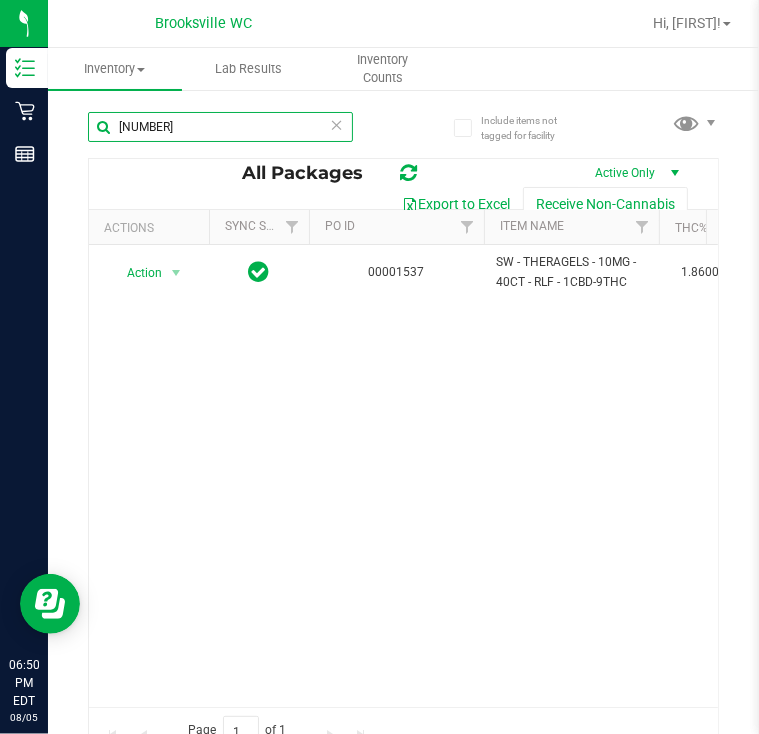 scroll, scrollTop: 0, scrollLeft: 391, axis: horizontal 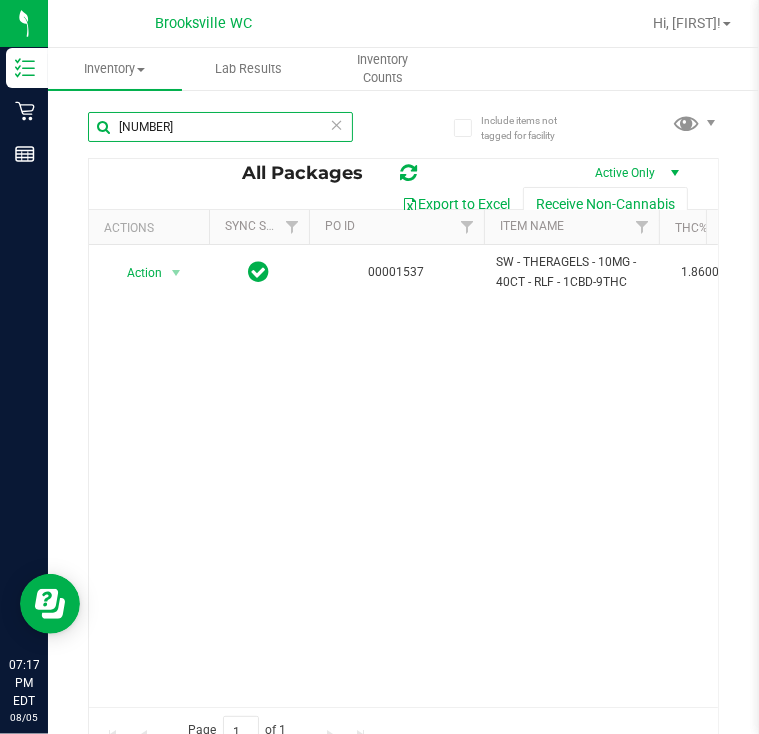 click on "2465314892872418" at bounding box center [220, 127] 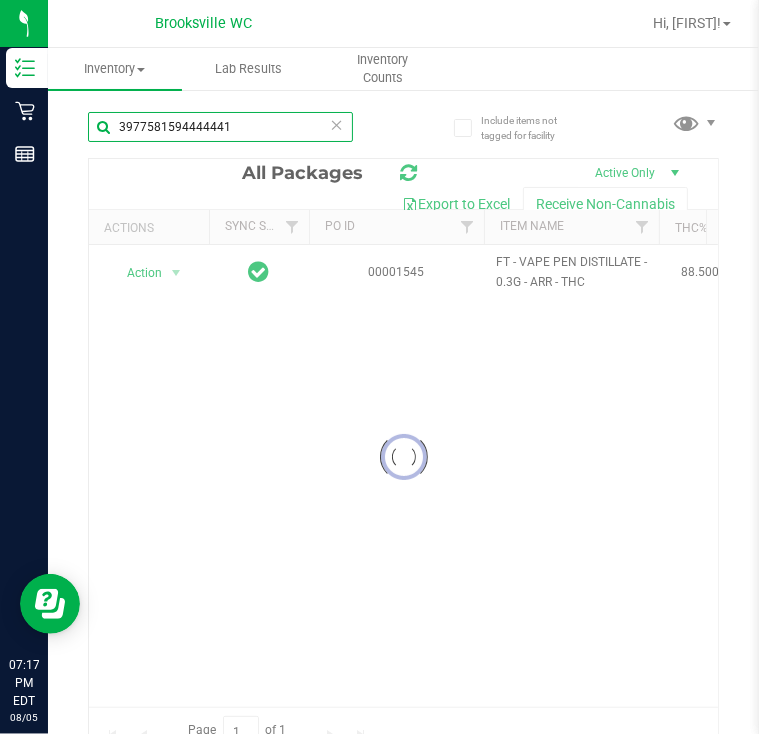 type on "3977581594444441" 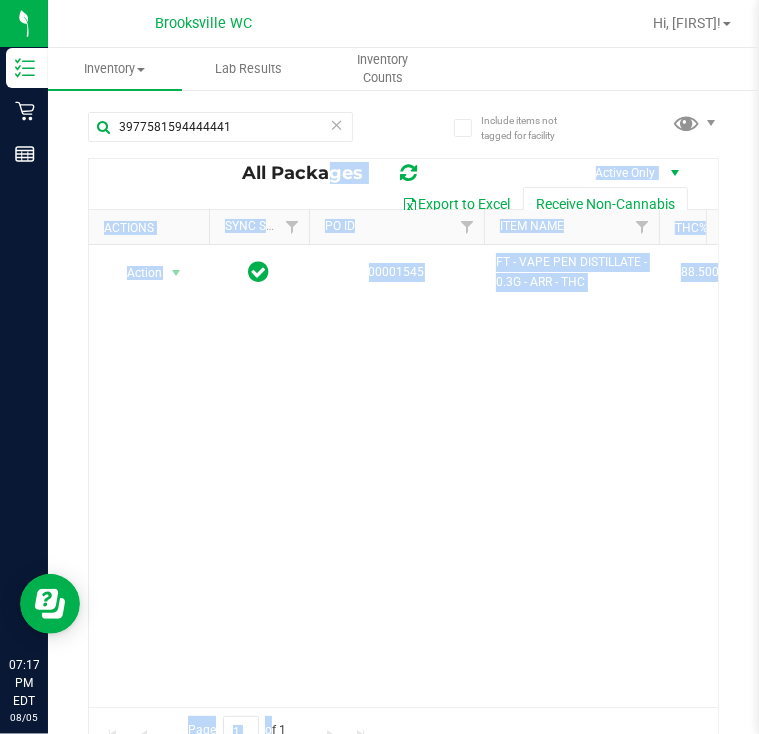 drag, startPoint x: 148, startPoint y: 703, endPoint x: 268, endPoint y: 708, distance: 120.10412 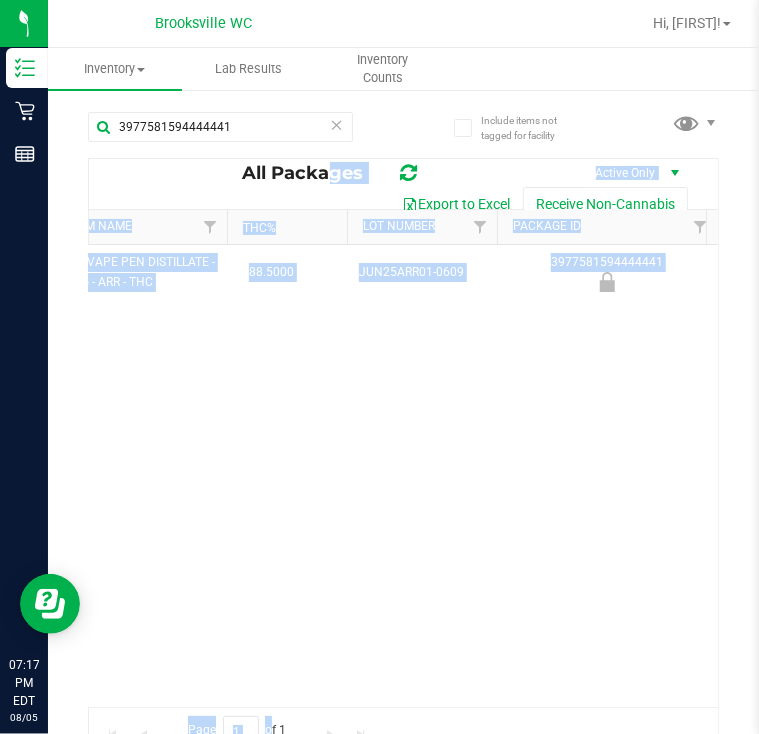 scroll, scrollTop: 0, scrollLeft: 712, axis: horizontal 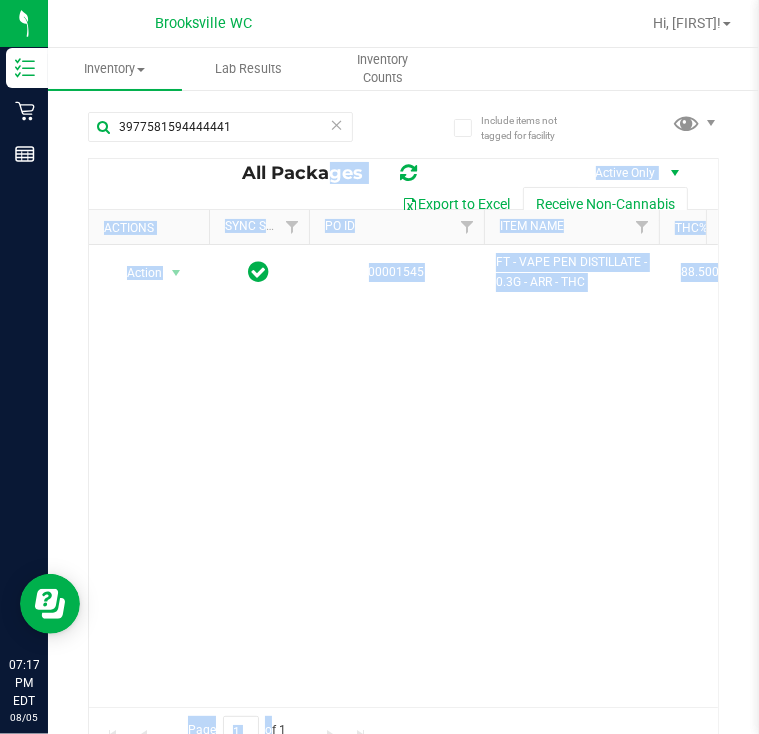 click on "Include items not tagged for facility
3977581594444441
All Packages
Active Only Active Only Lab Samples Locked All External Internal
Export to Excel
Receive Non-Cannabis
Actions Sync Status PO ID Item Name THC% Lot Number Package ID Flourish Package ID Available Non-Available Qty Lock Code Modified Date Modified By SKU Name CBD% Lab Test Result Class Category Strain Has COA Use By Status SKU" at bounding box center [403, 393] 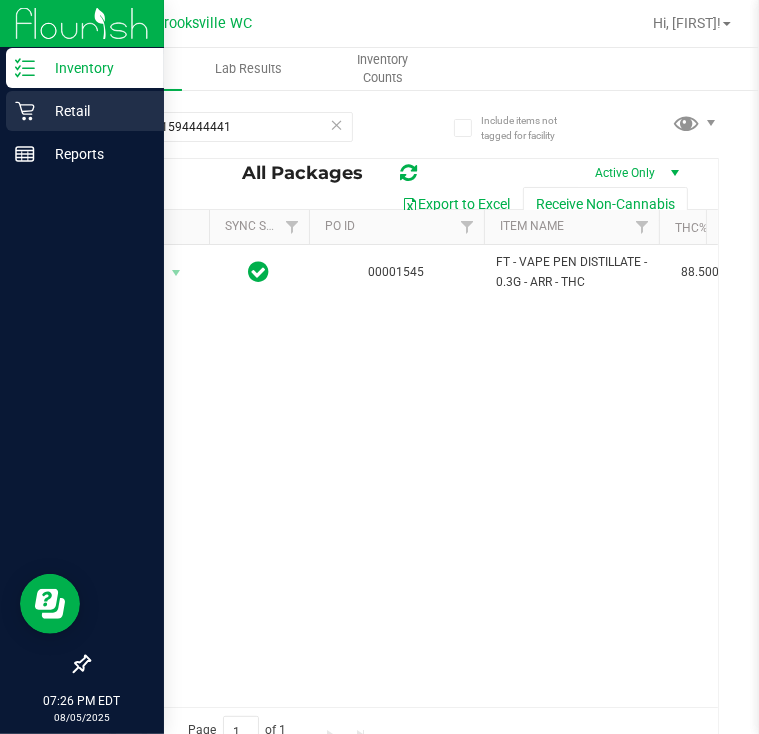 click on "Retail" at bounding box center (95, 111) 